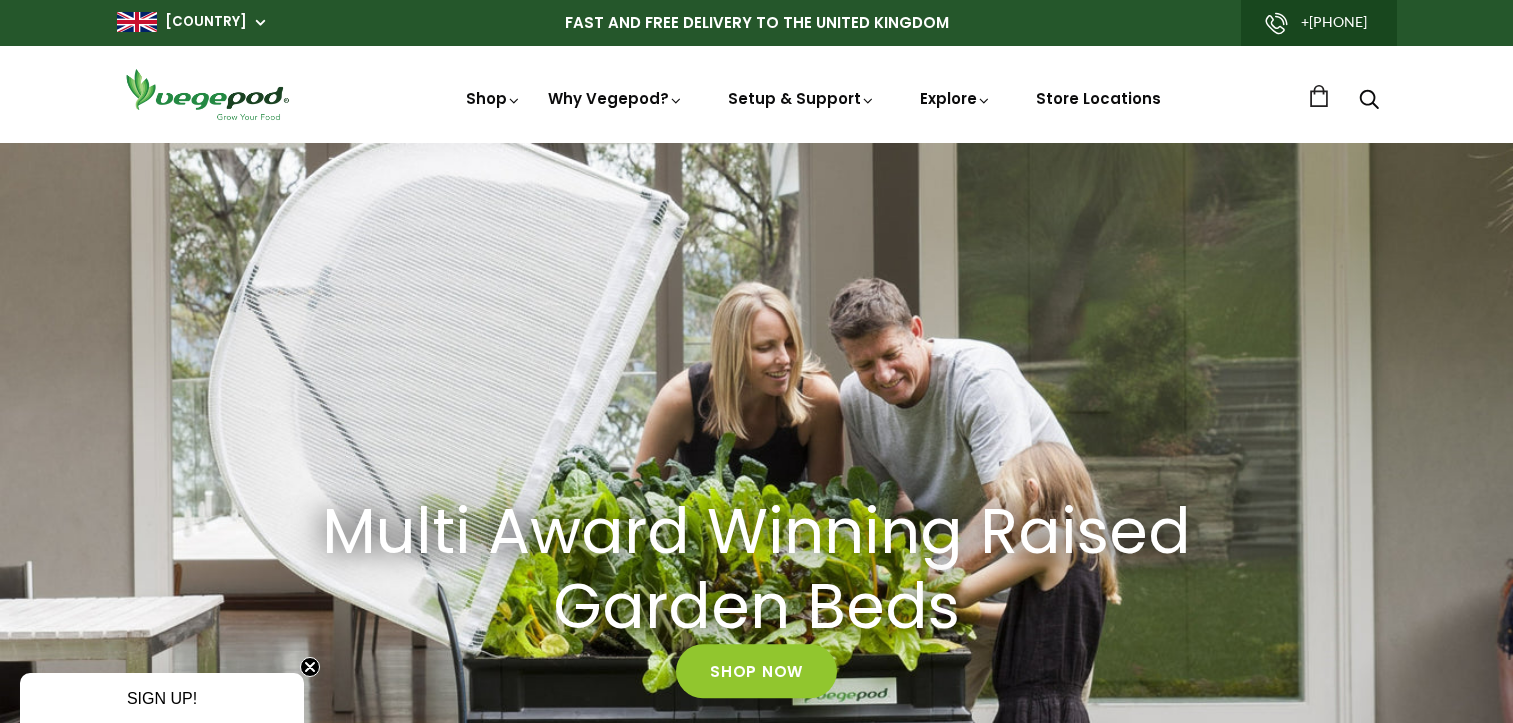 scroll, scrollTop: 0, scrollLeft: 0, axis: both 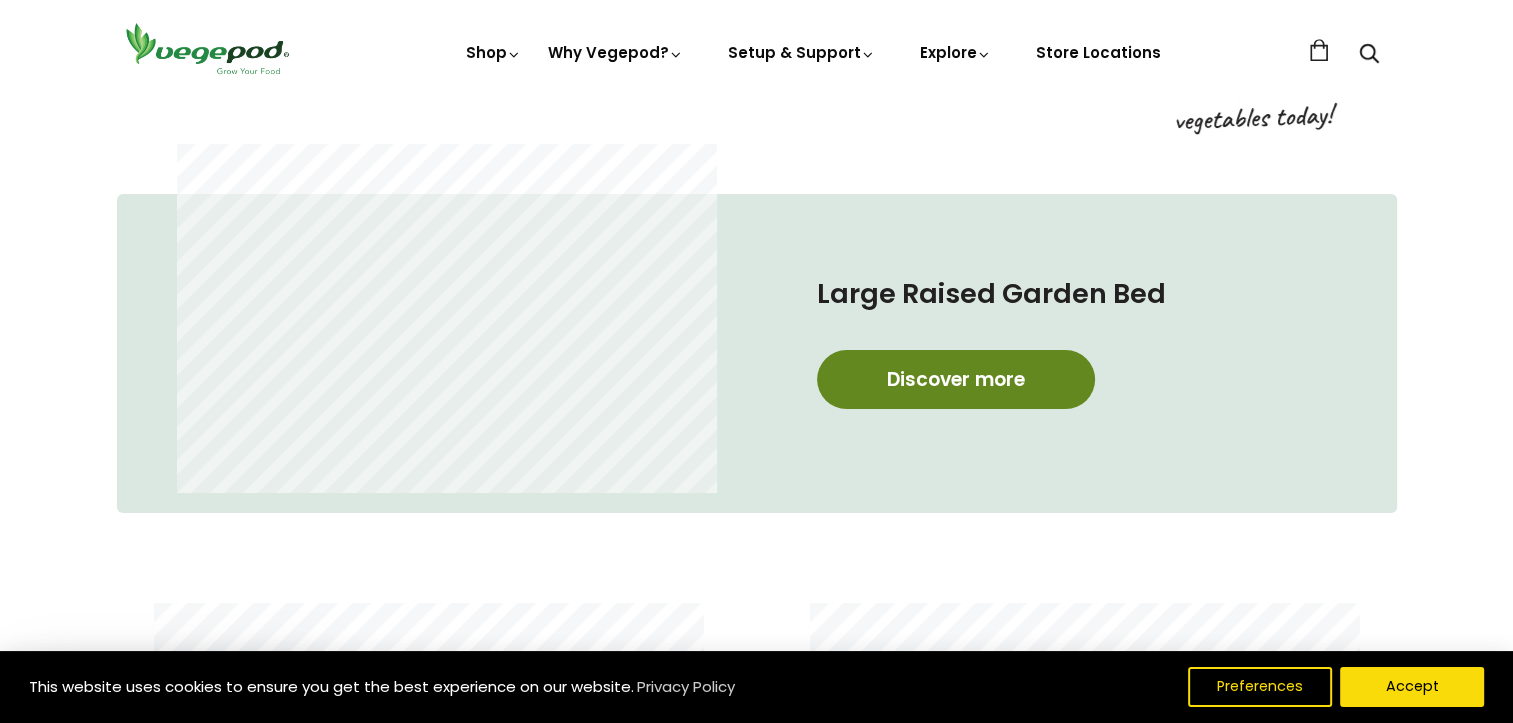 click on "Discover more" at bounding box center [956, 379] 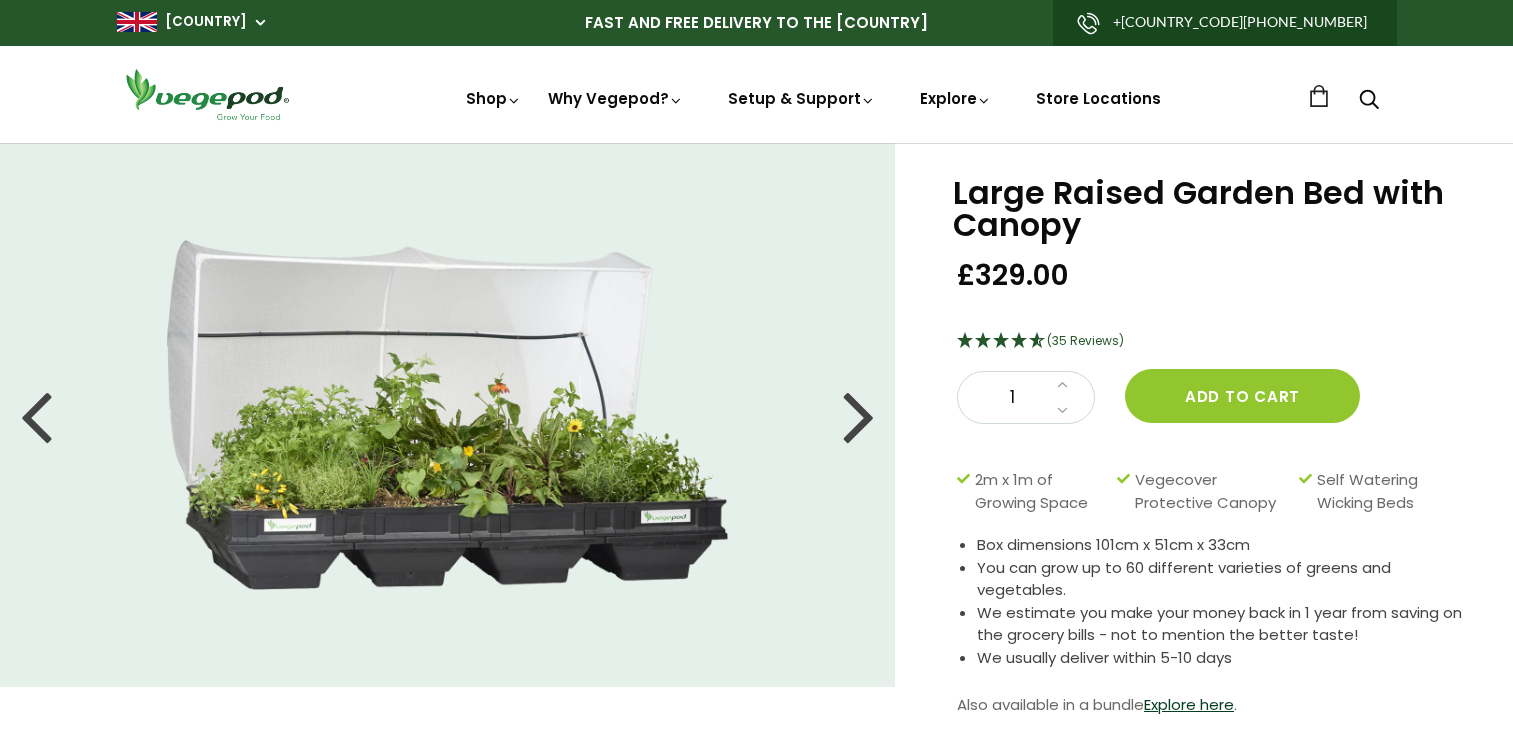 scroll, scrollTop: 0, scrollLeft: 0, axis: both 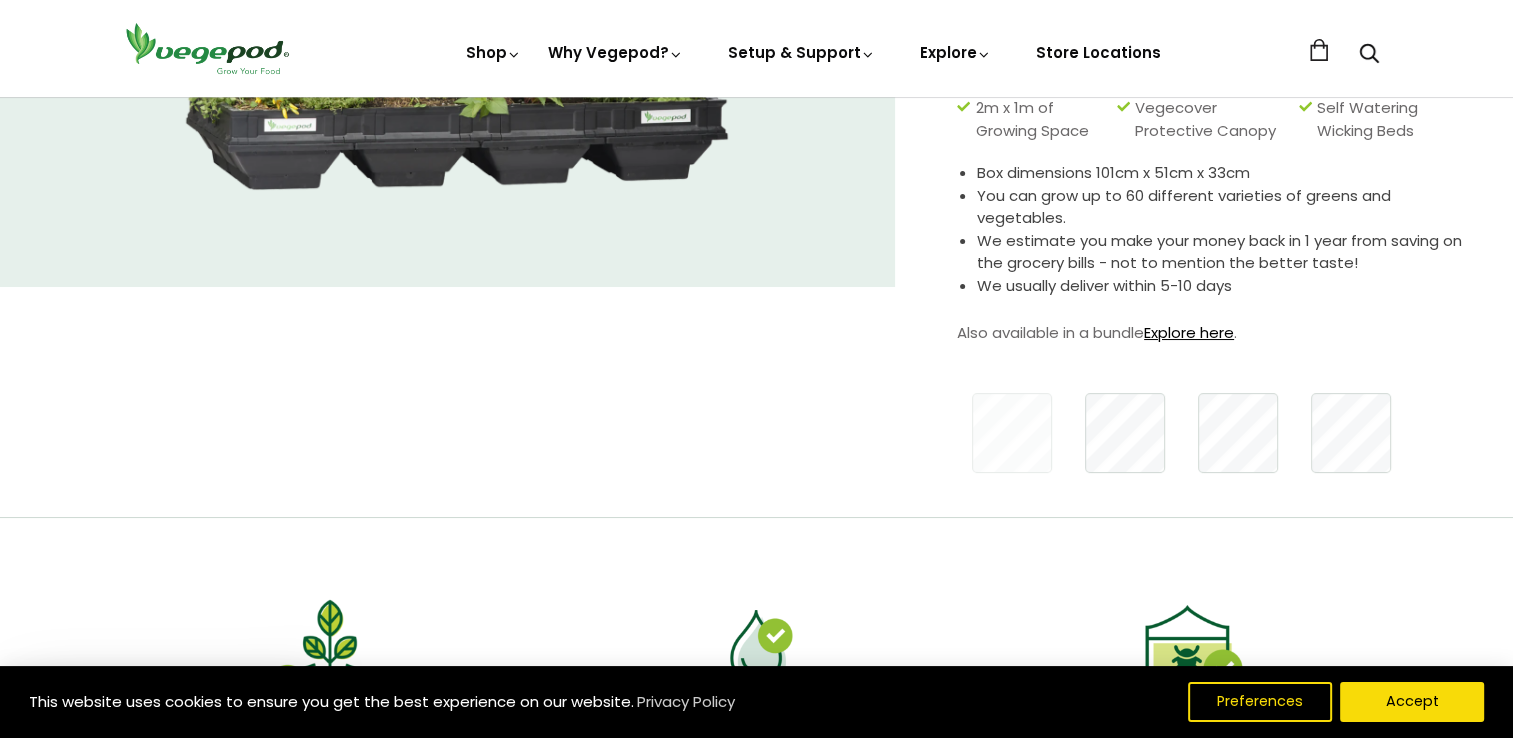 click on "Explore here" at bounding box center (1189, 332) 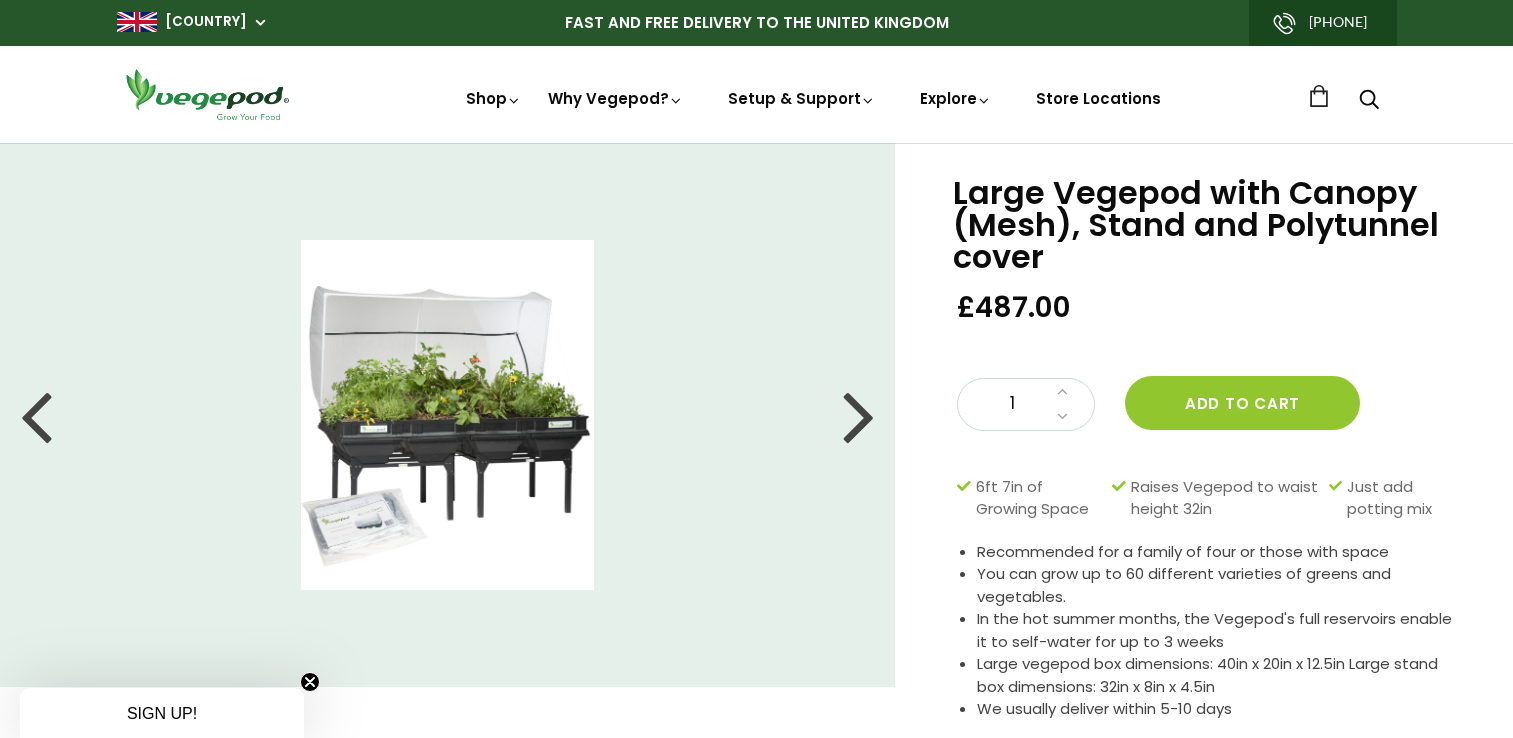scroll, scrollTop: 0, scrollLeft: 0, axis: both 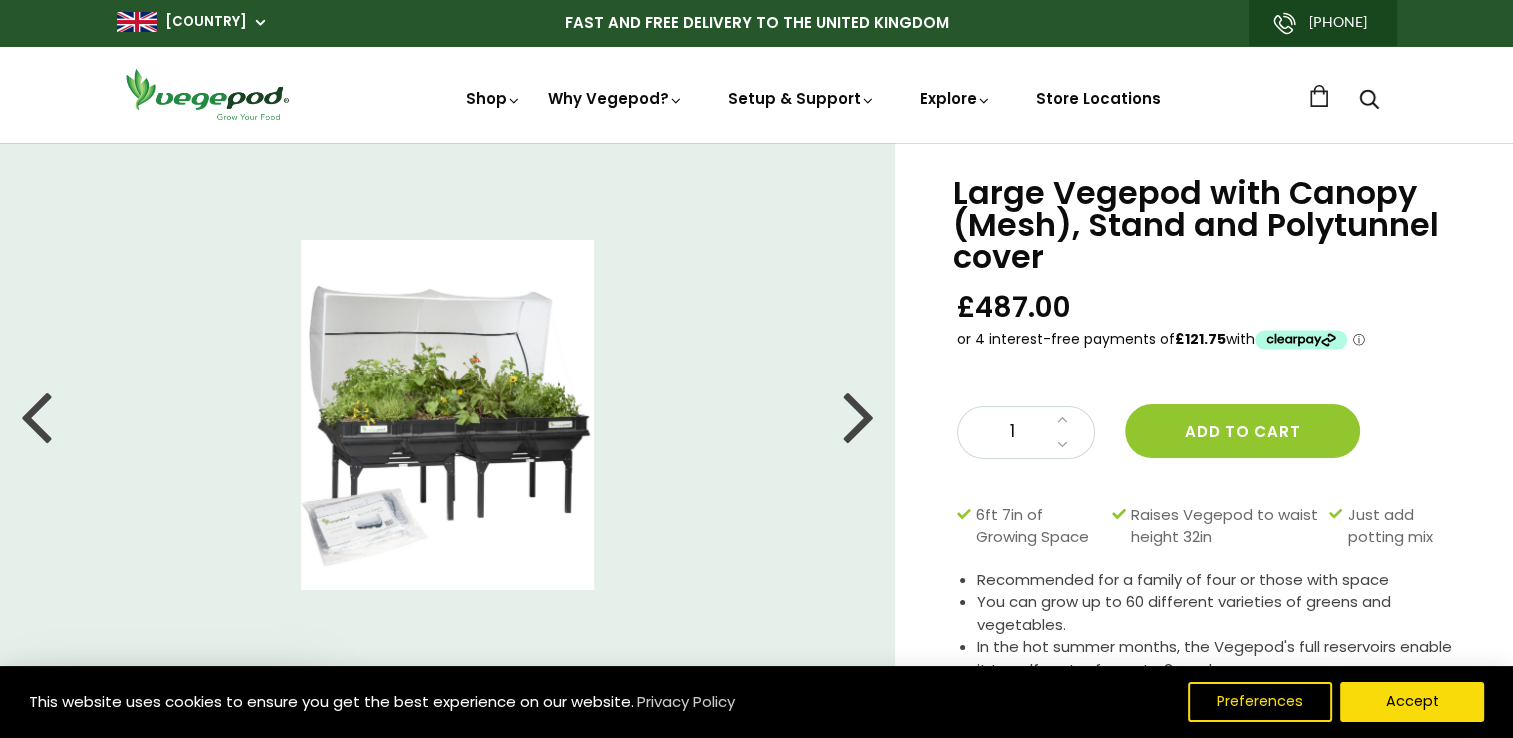 click at bounding box center (859, 415) 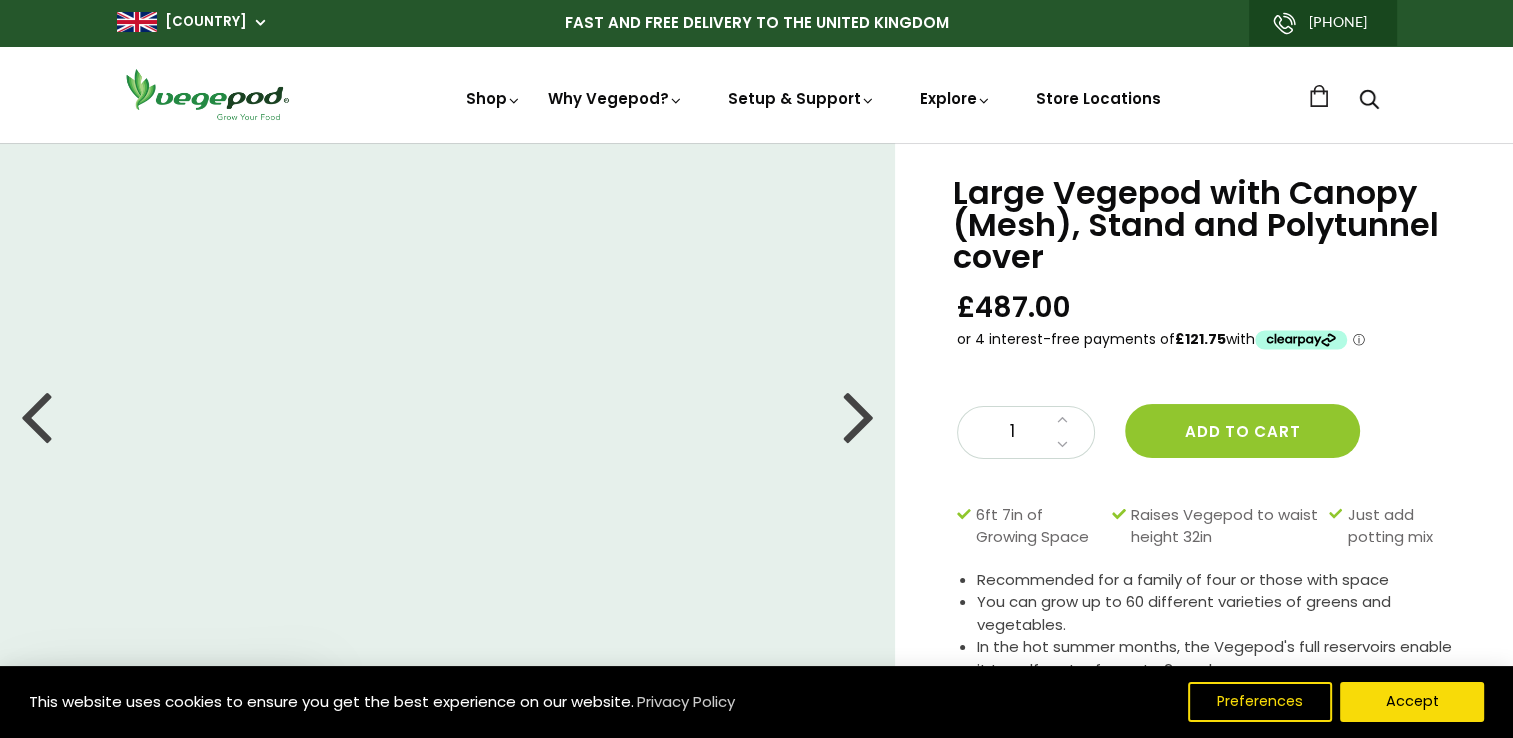 click at bounding box center [859, 415] 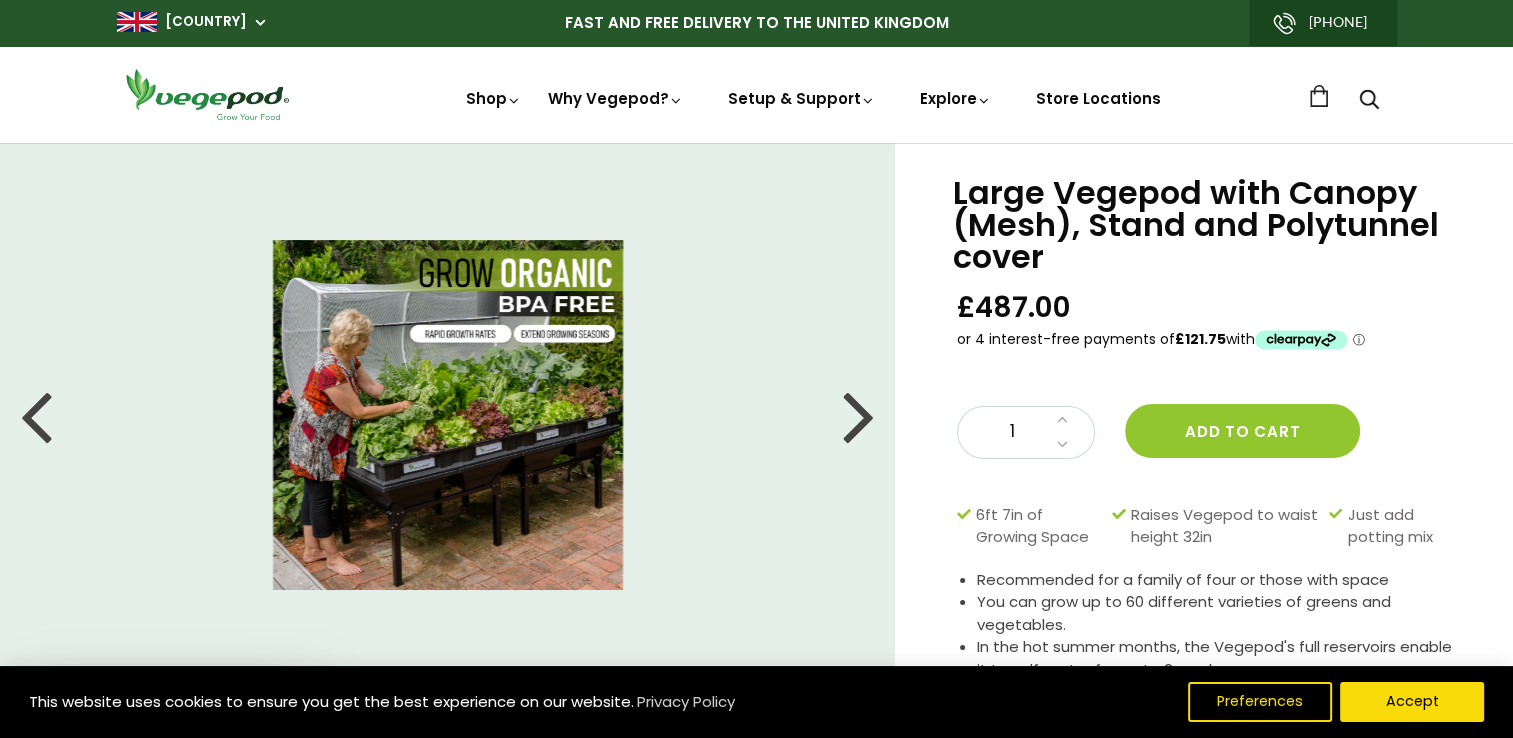 click at bounding box center (859, 415) 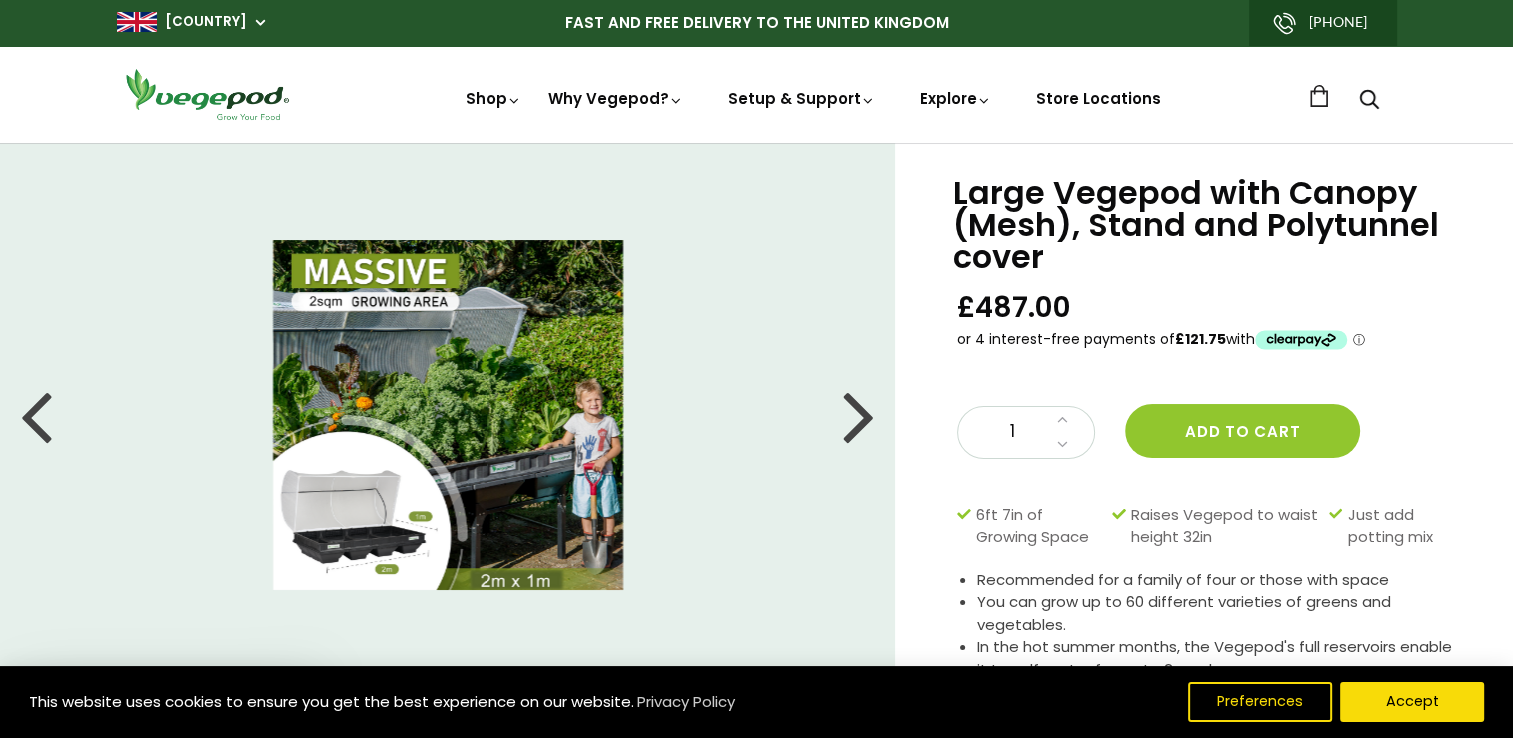 click at bounding box center (859, 415) 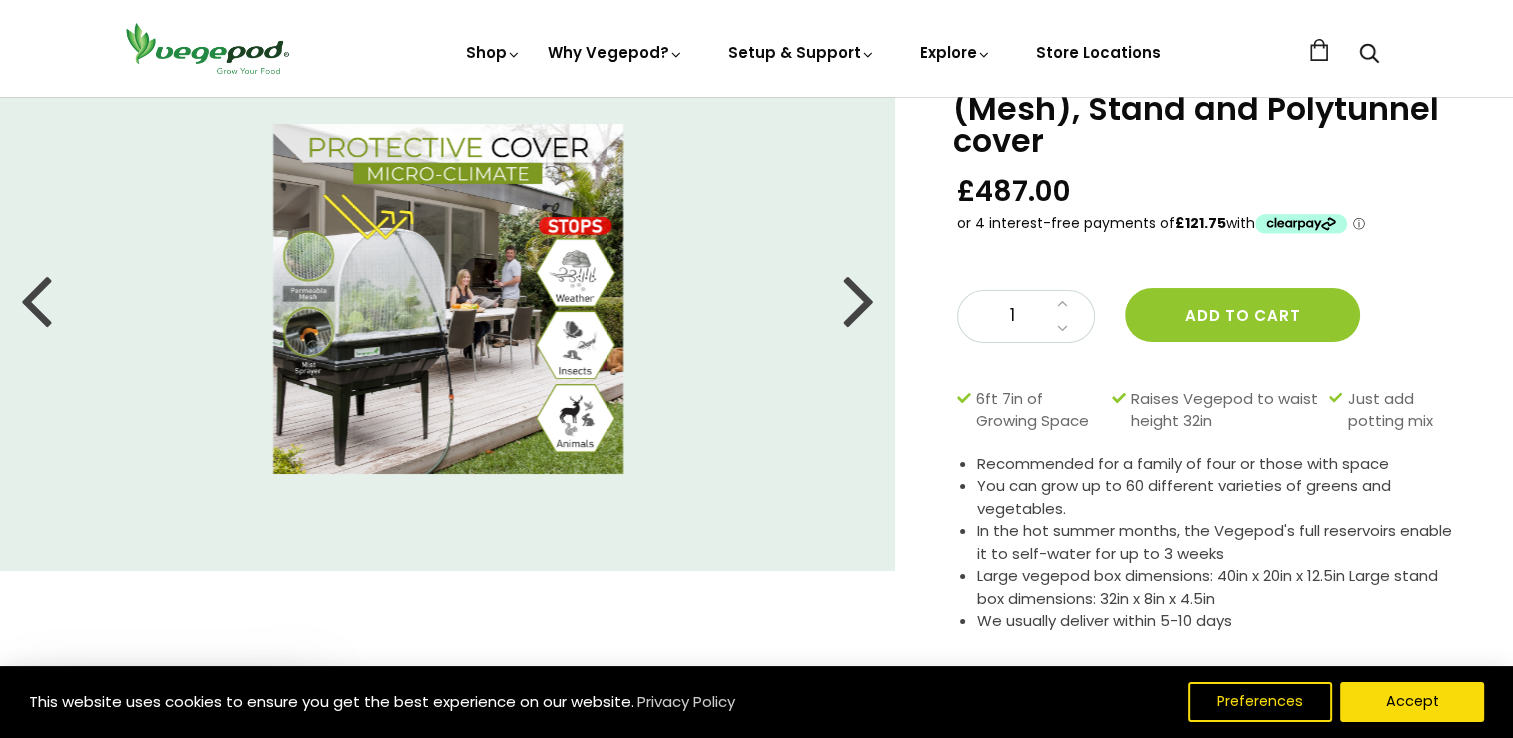 scroll, scrollTop: 0, scrollLeft: 0, axis: both 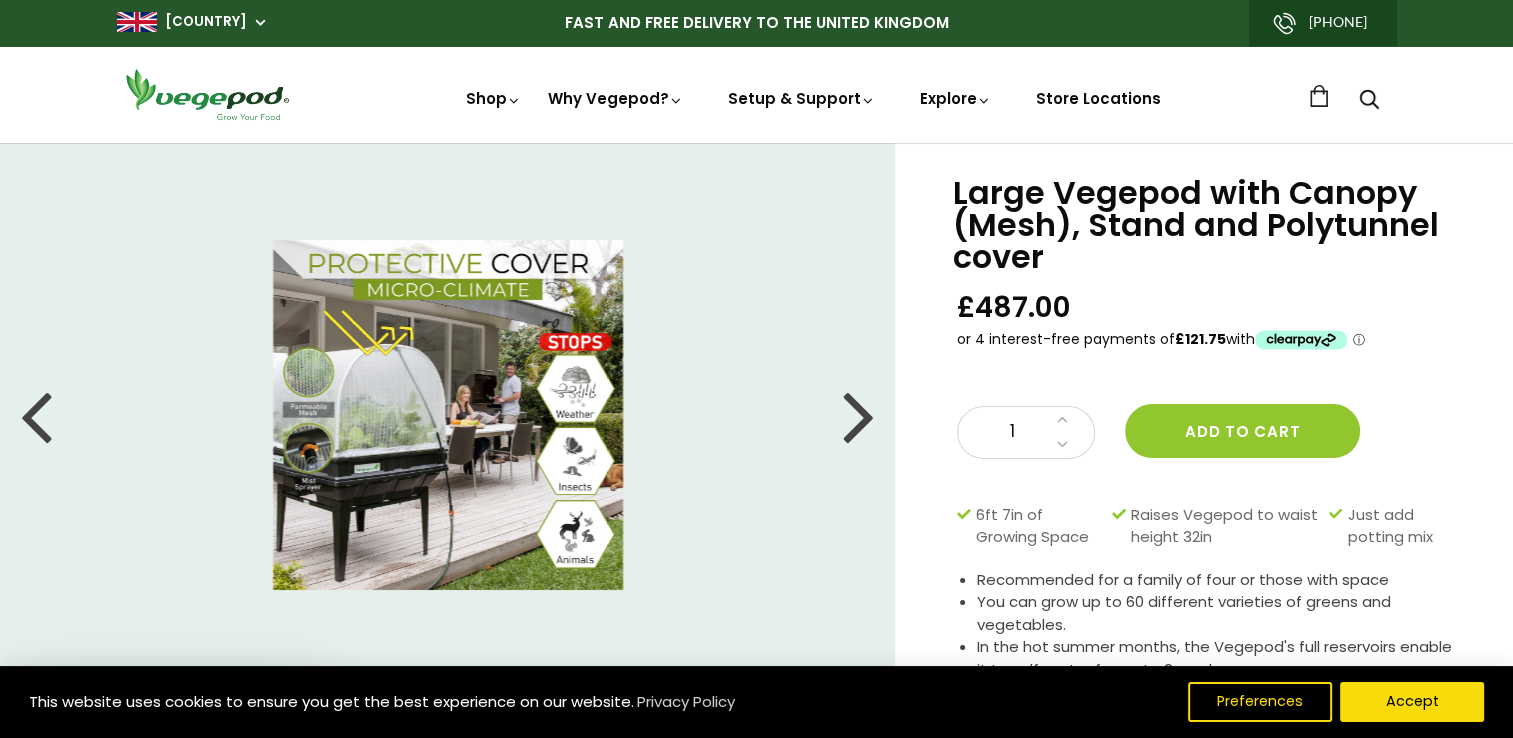 click at bounding box center [36, 415] 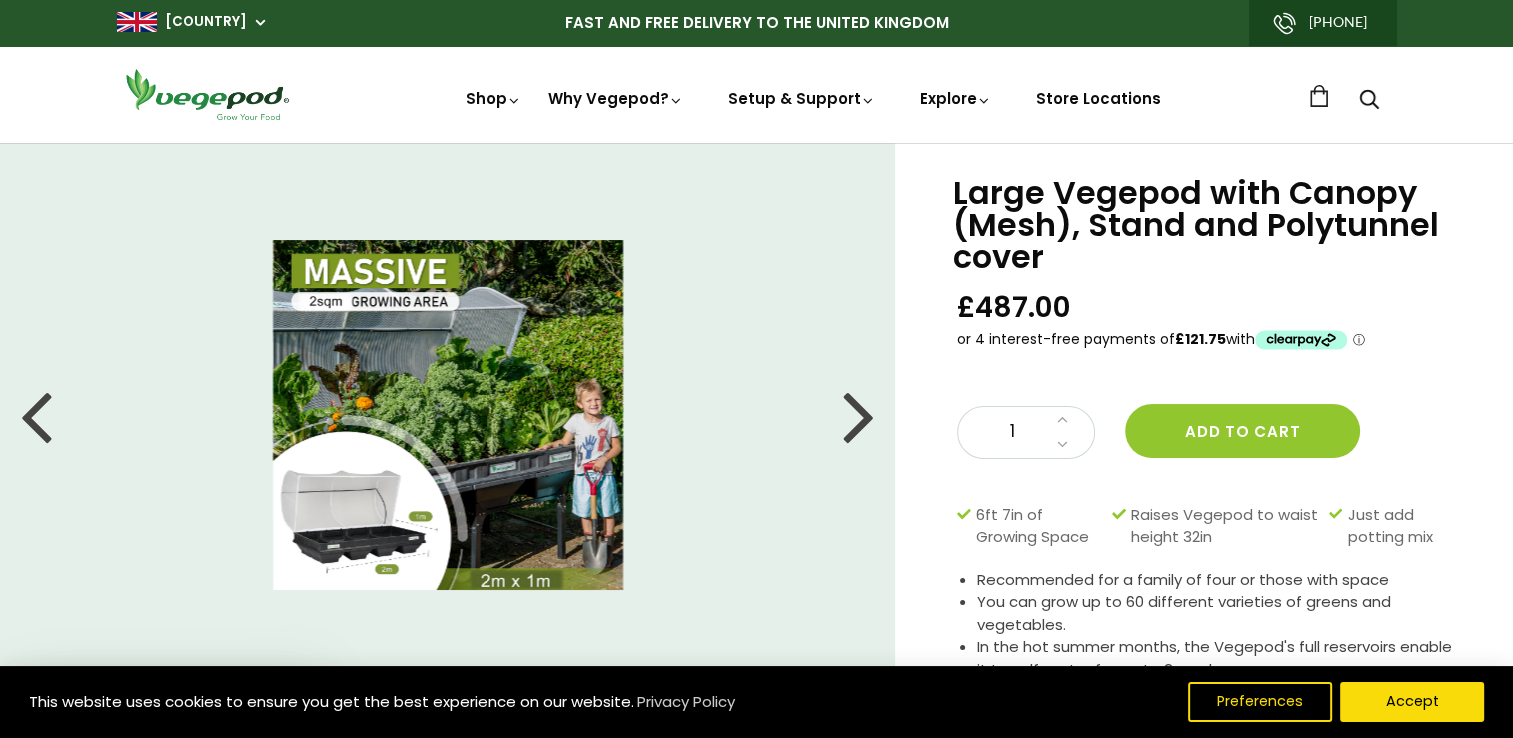 click at bounding box center [36, 415] 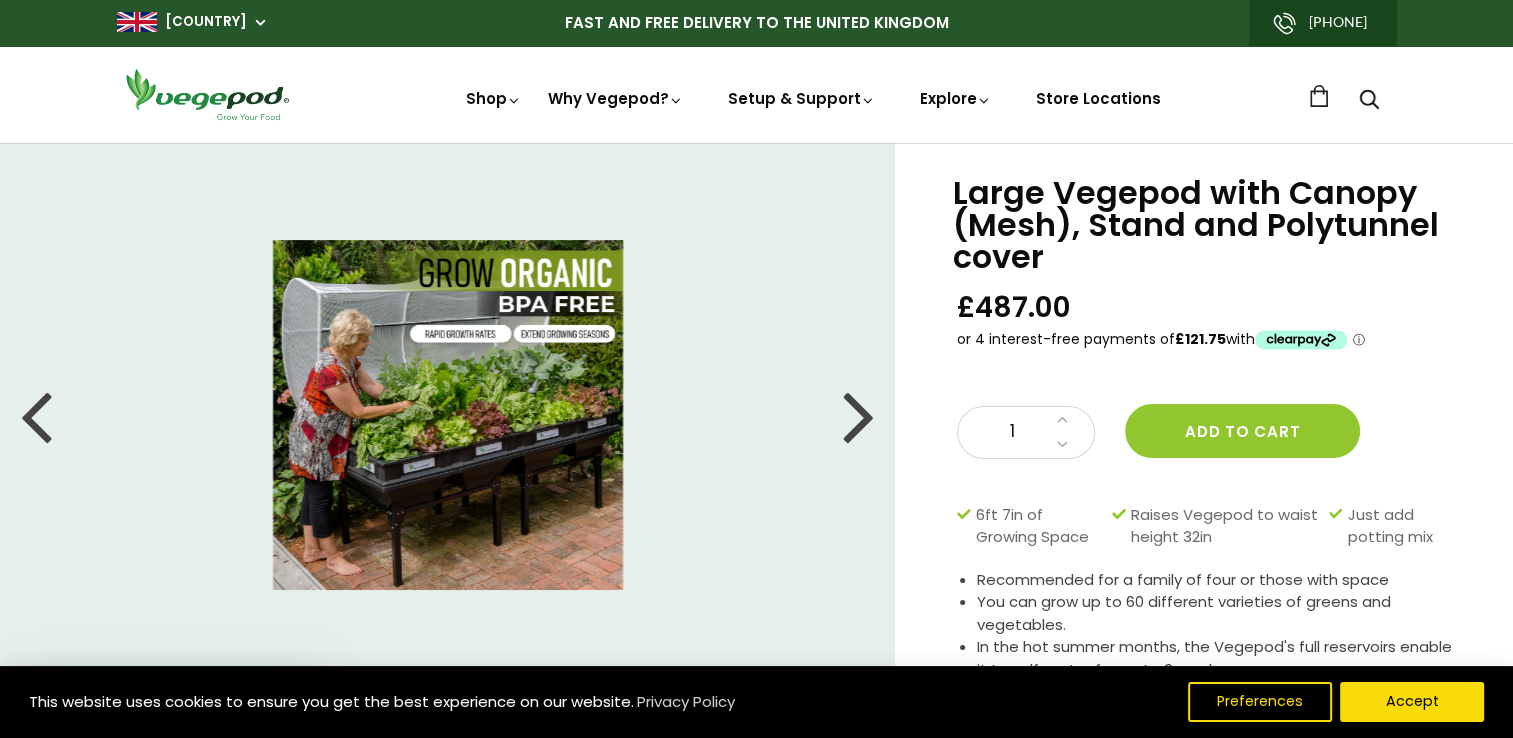 click at bounding box center (36, 415) 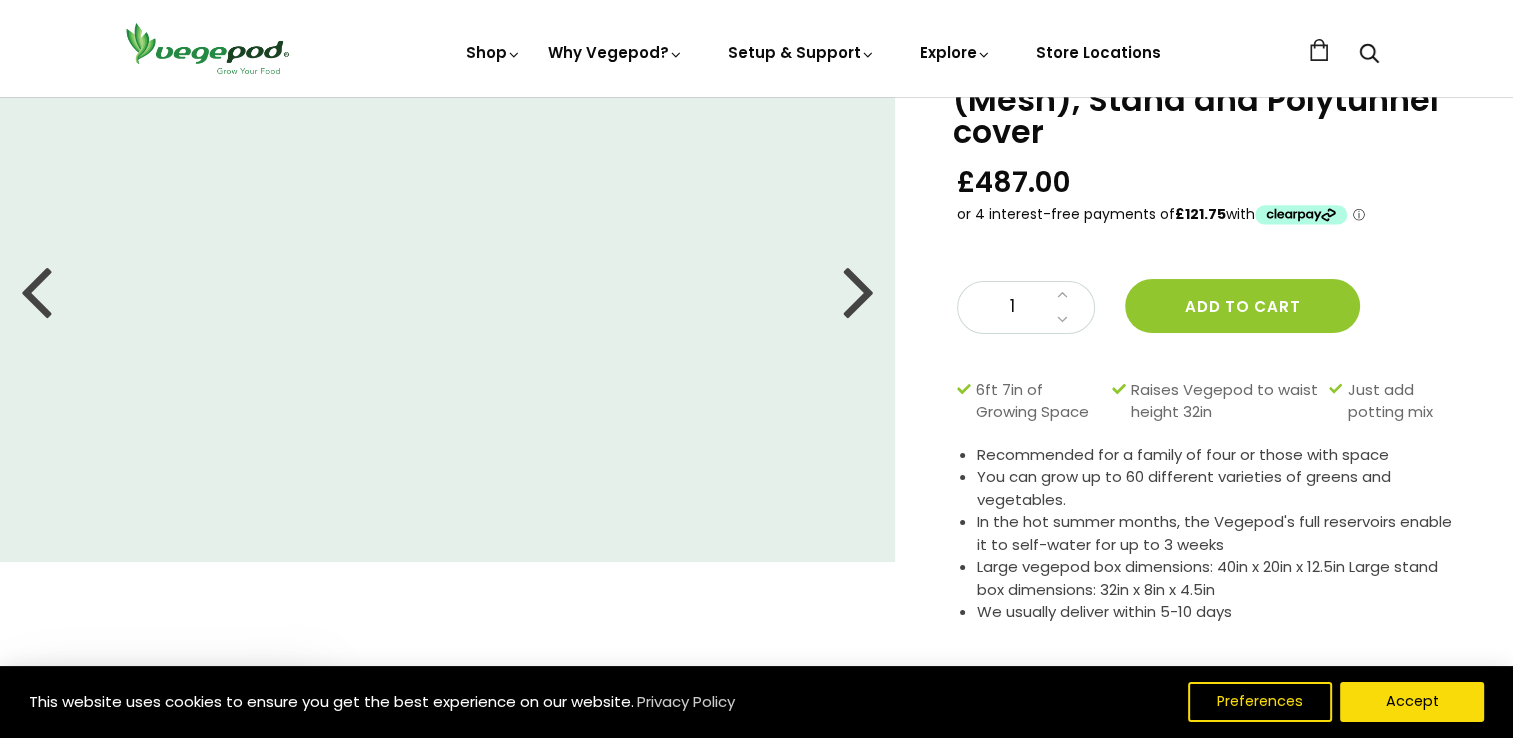 scroll, scrollTop: 0, scrollLeft: 0, axis: both 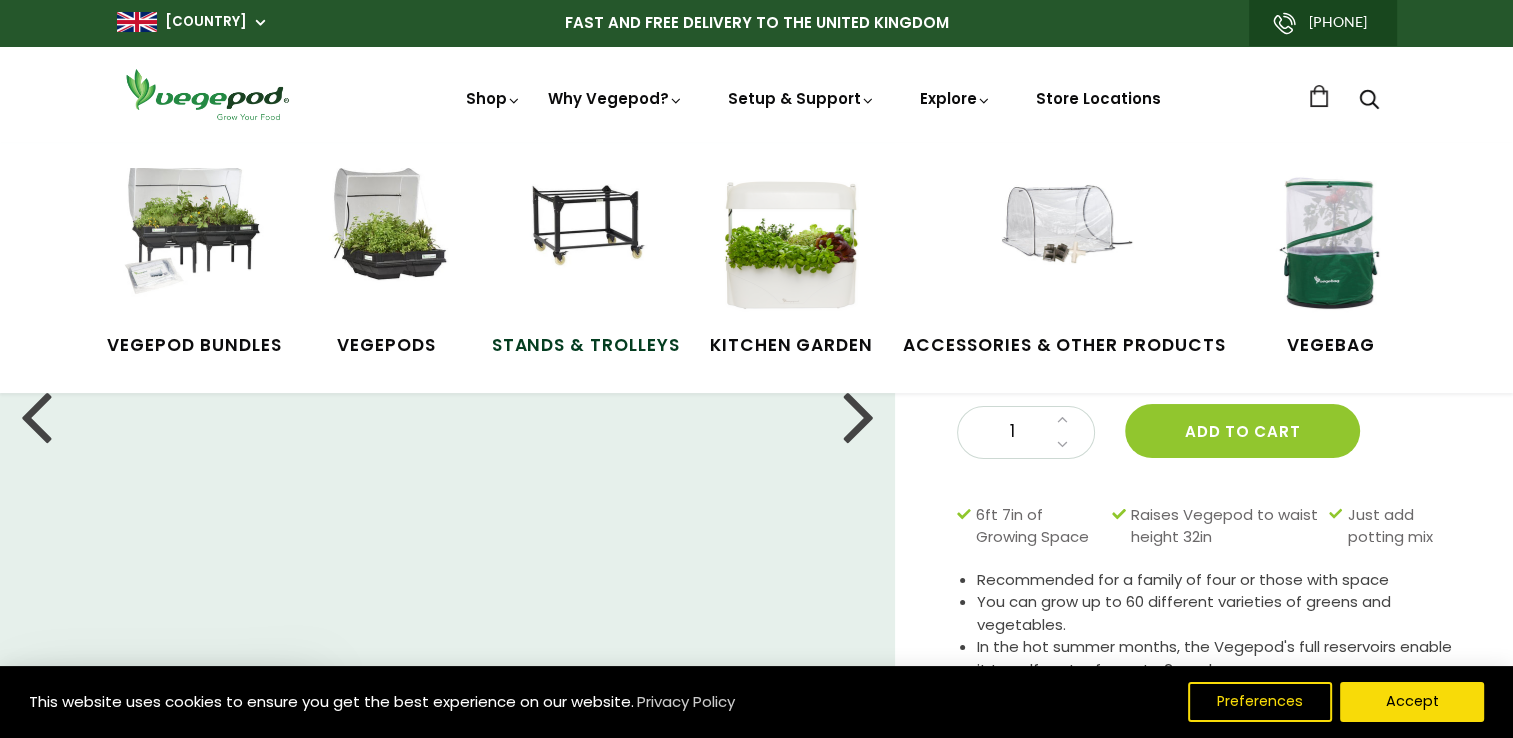 click at bounding box center [586, 243] 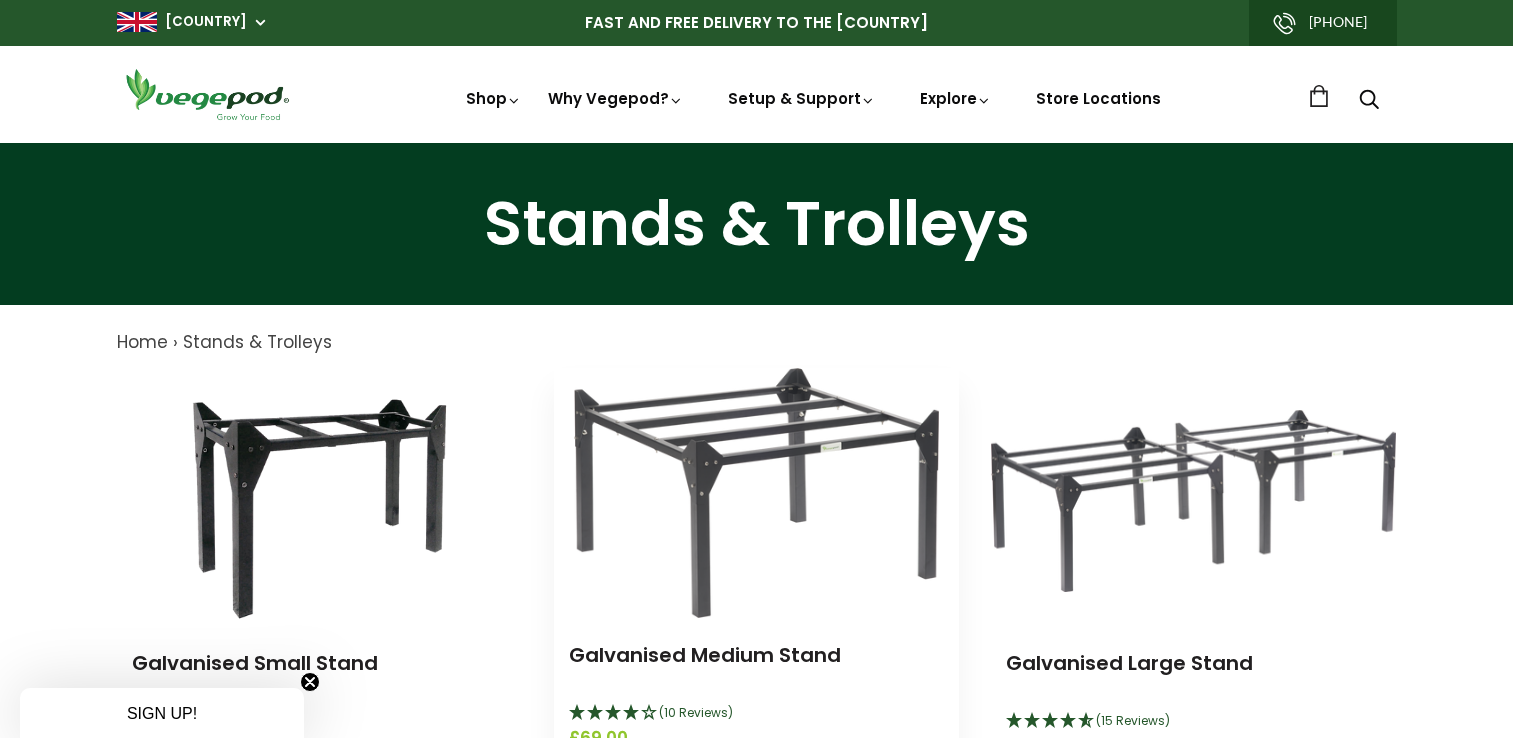 scroll, scrollTop: 0, scrollLeft: 0, axis: both 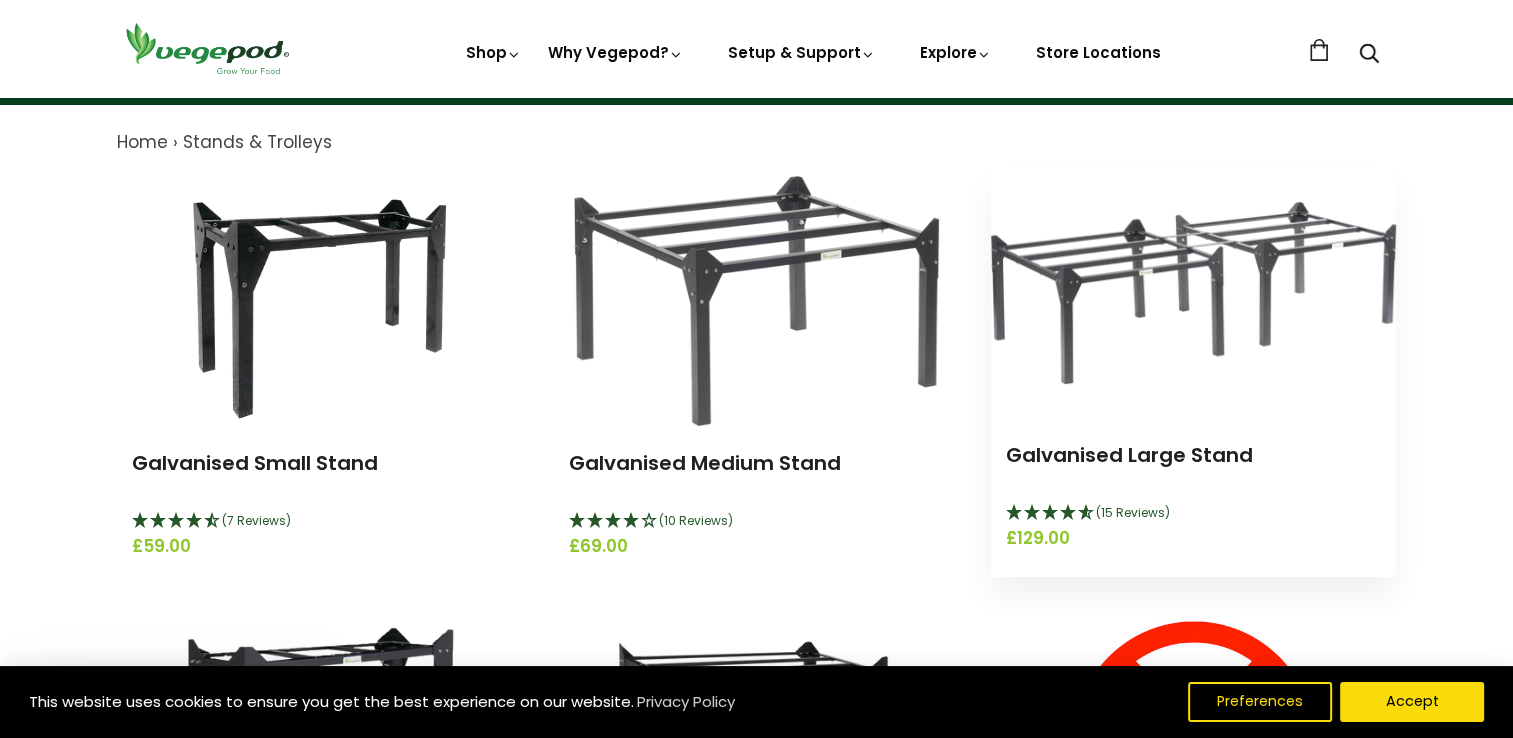 click at bounding box center [1193, 293] 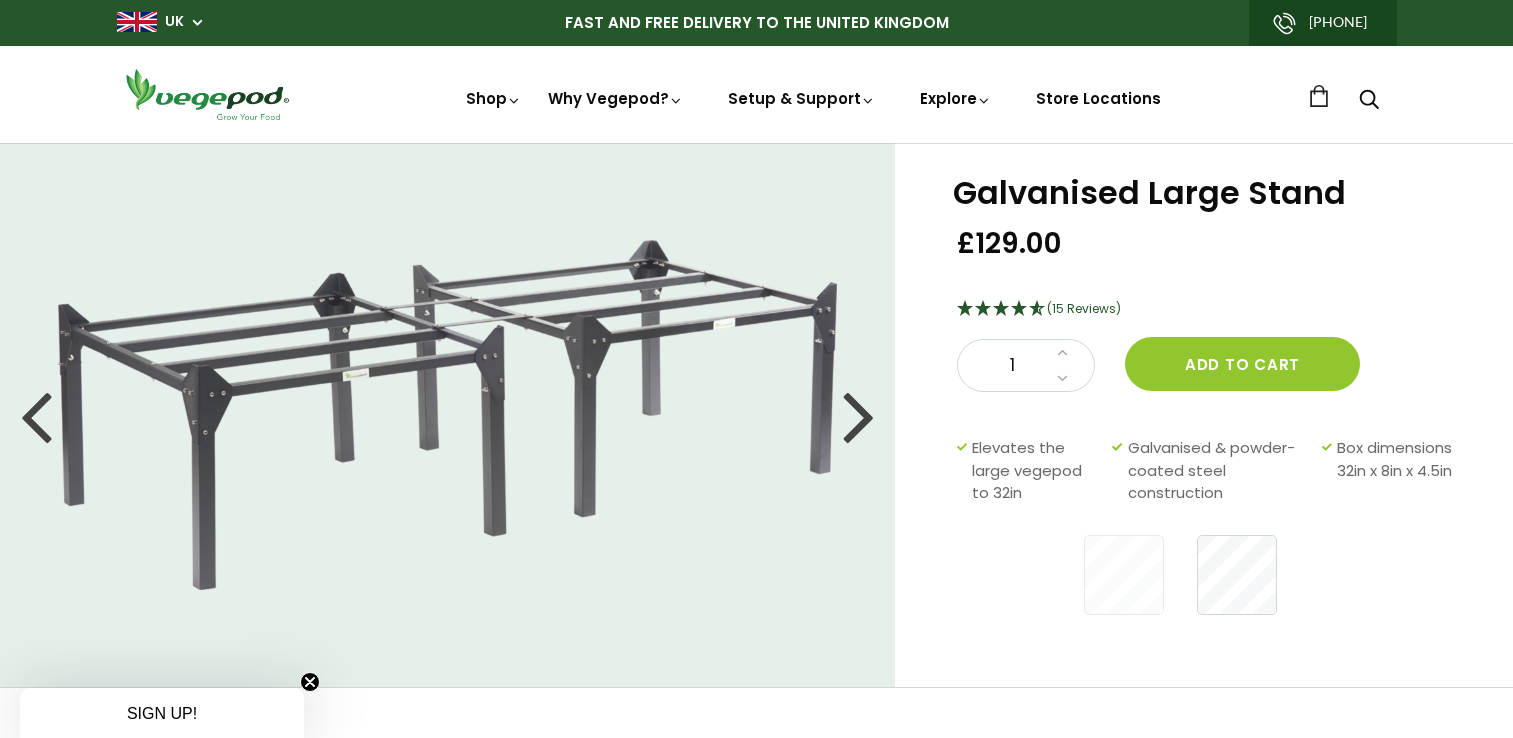 scroll, scrollTop: 0, scrollLeft: 0, axis: both 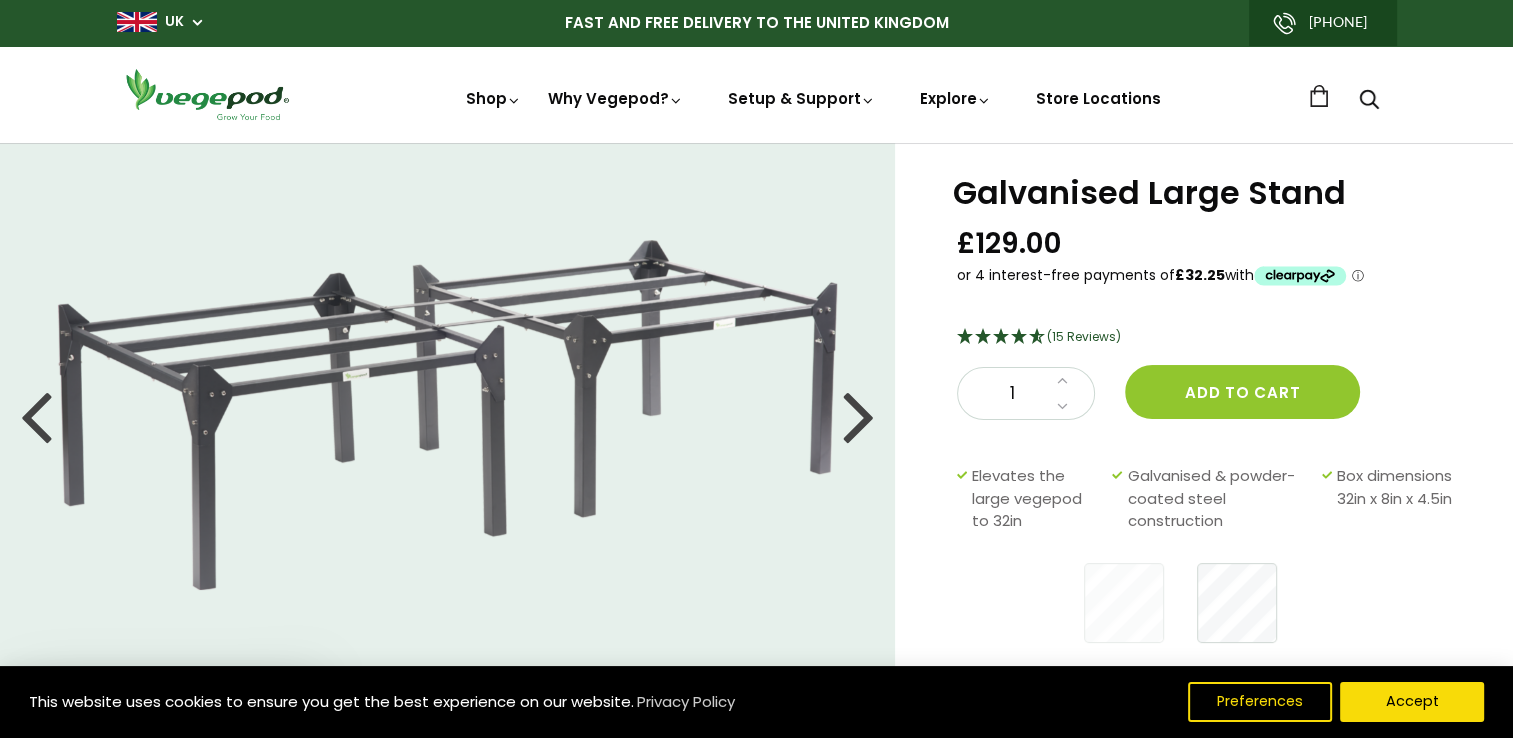 click at bounding box center (859, 415) 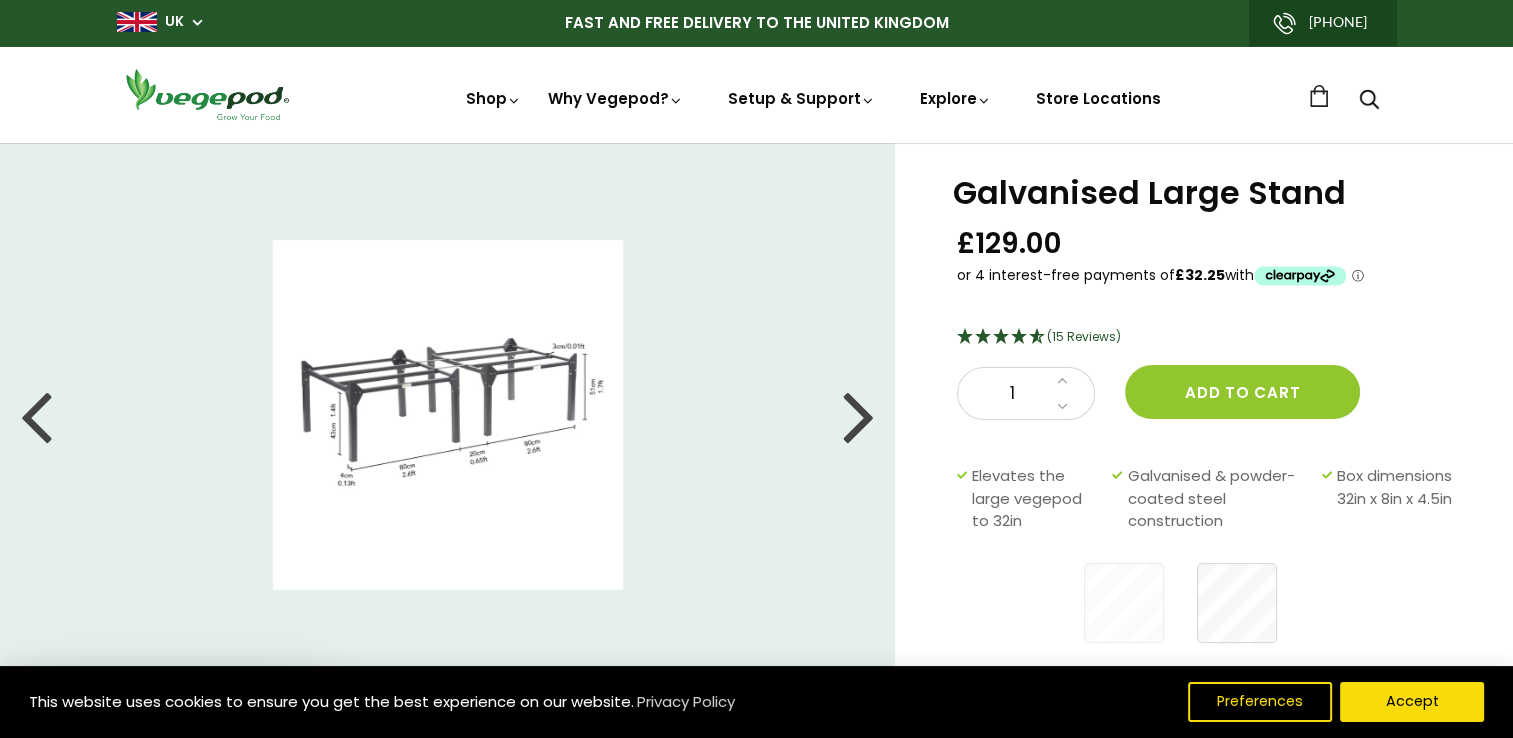 click at bounding box center [448, 415] 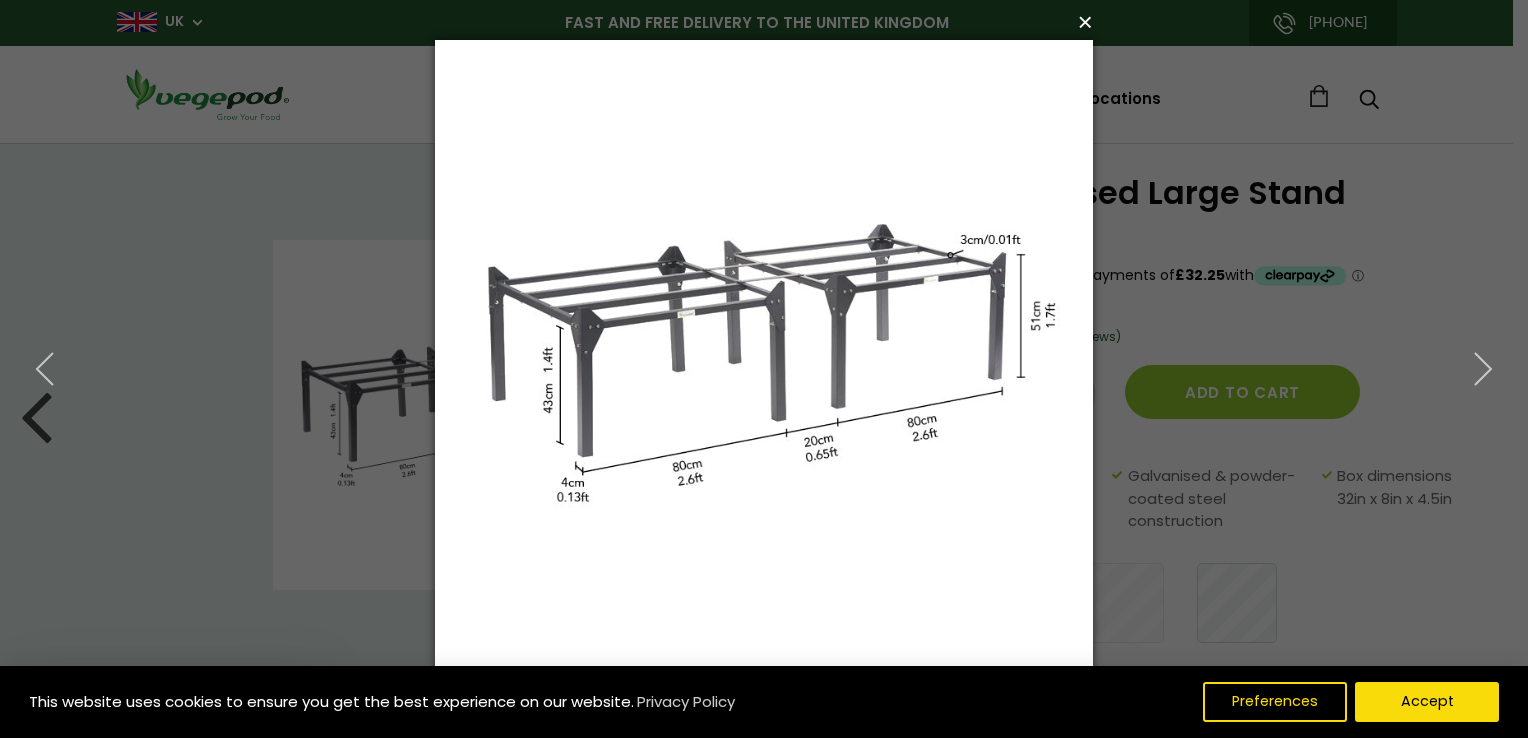 click on "×" at bounding box center [770, 22] 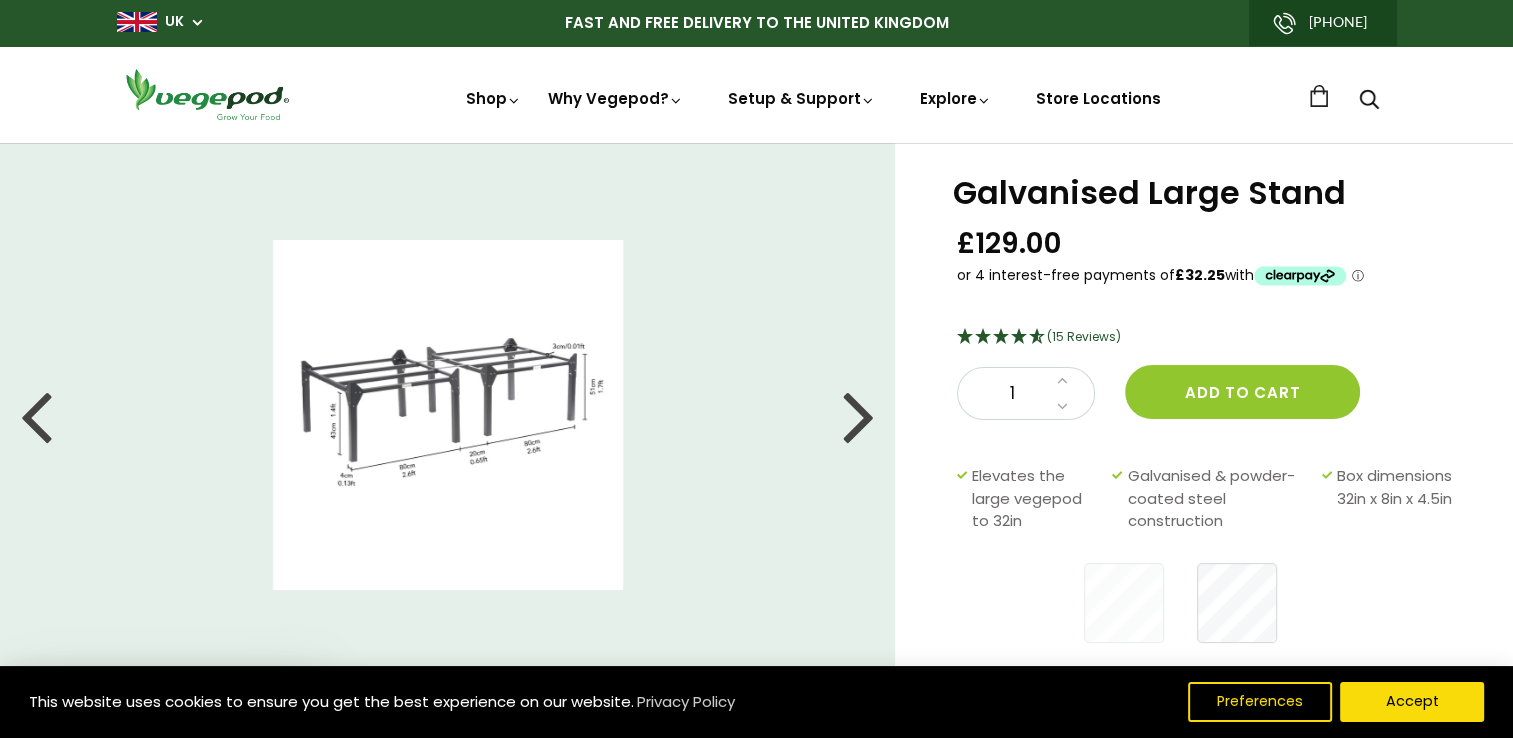 click at bounding box center (859, 415) 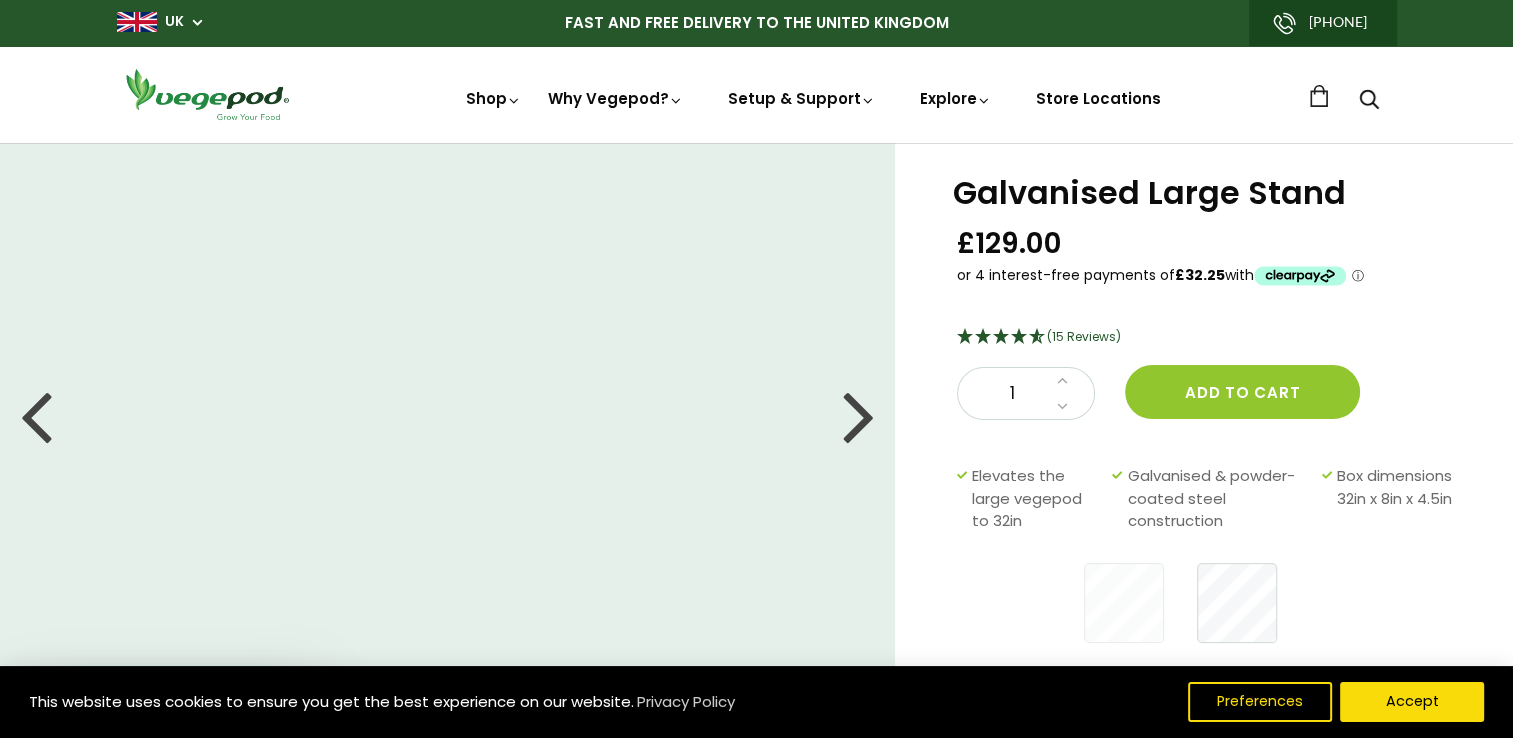 click at bounding box center (859, 415) 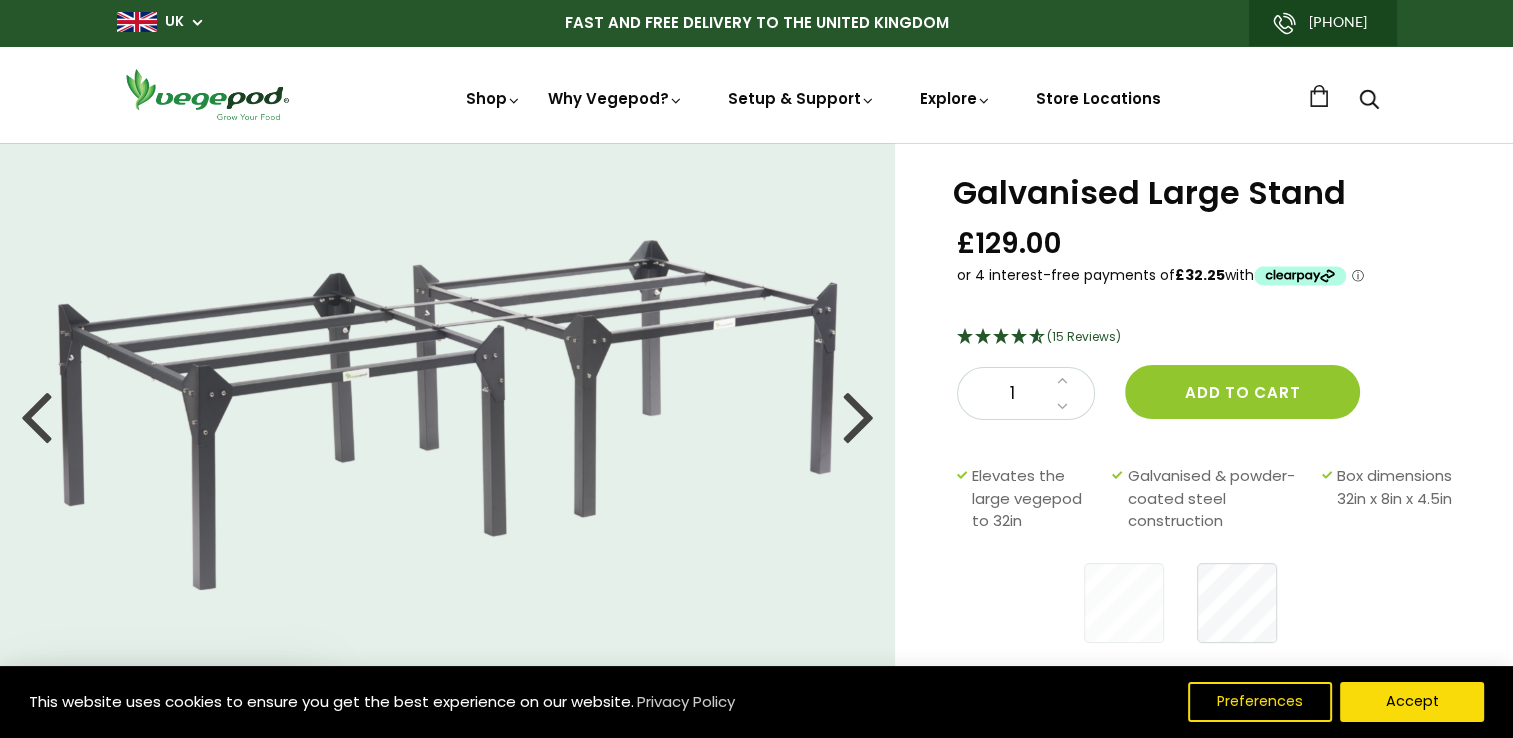 click at bounding box center [859, 415] 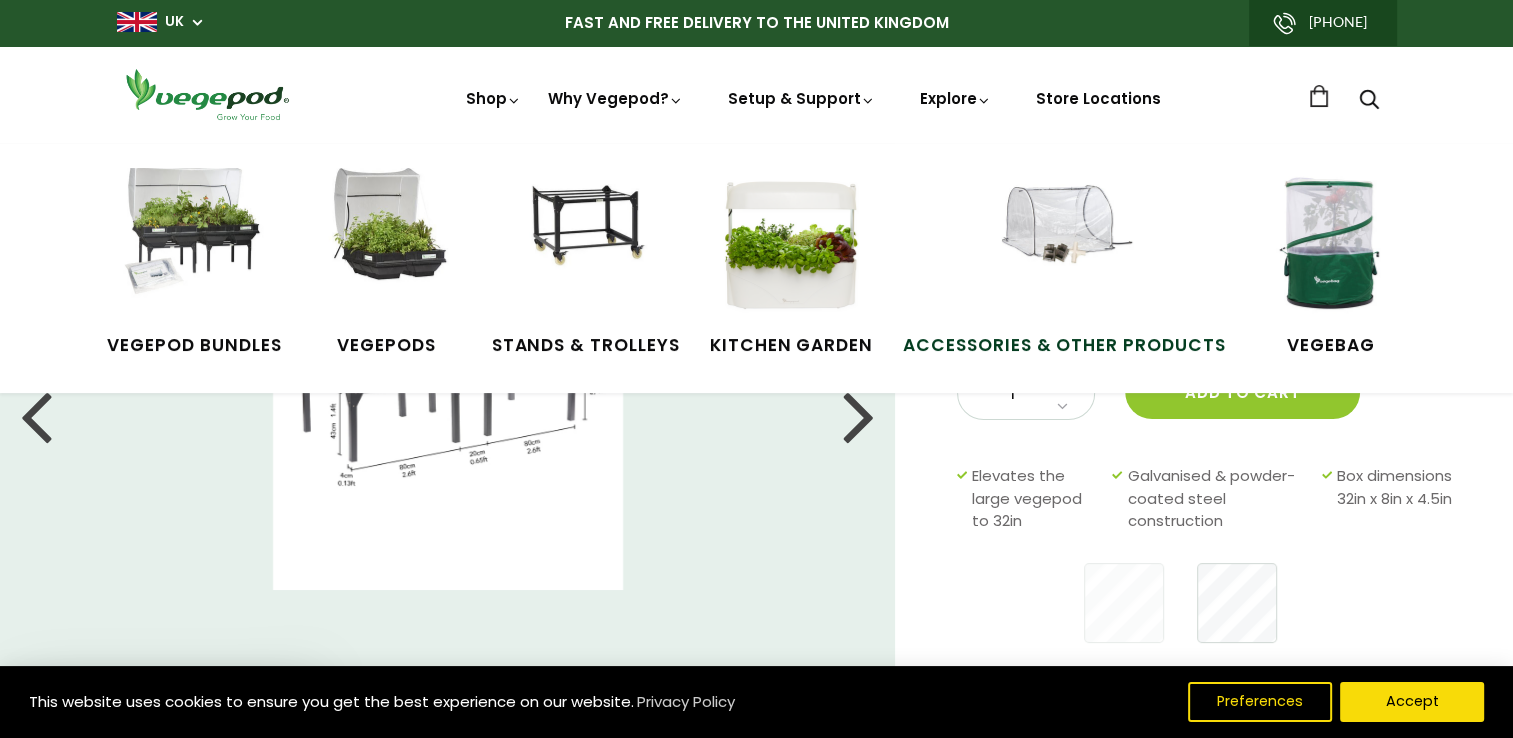 click at bounding box center (1064, 243) 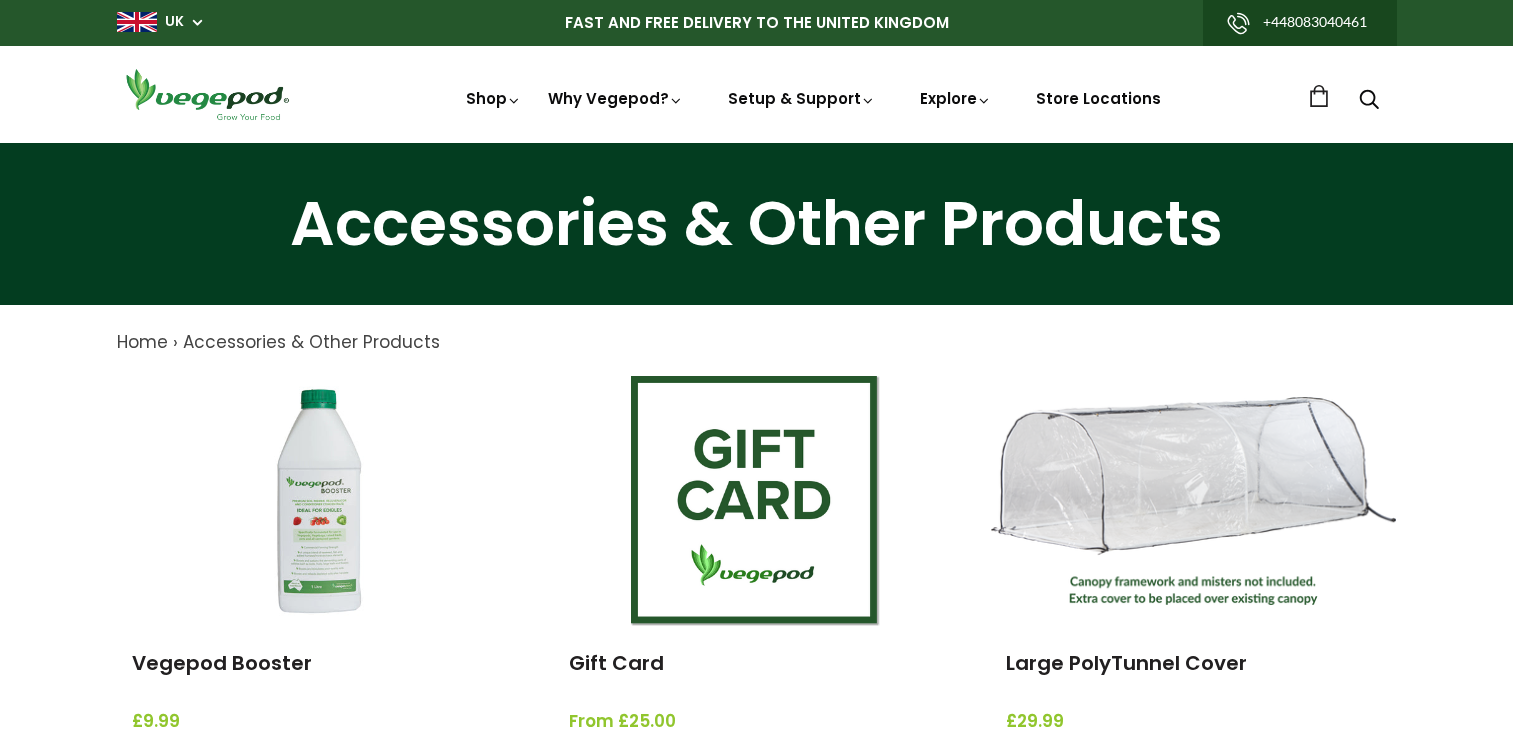 scroll, scrollTop: 0, scrollLeft: 0, axis: both 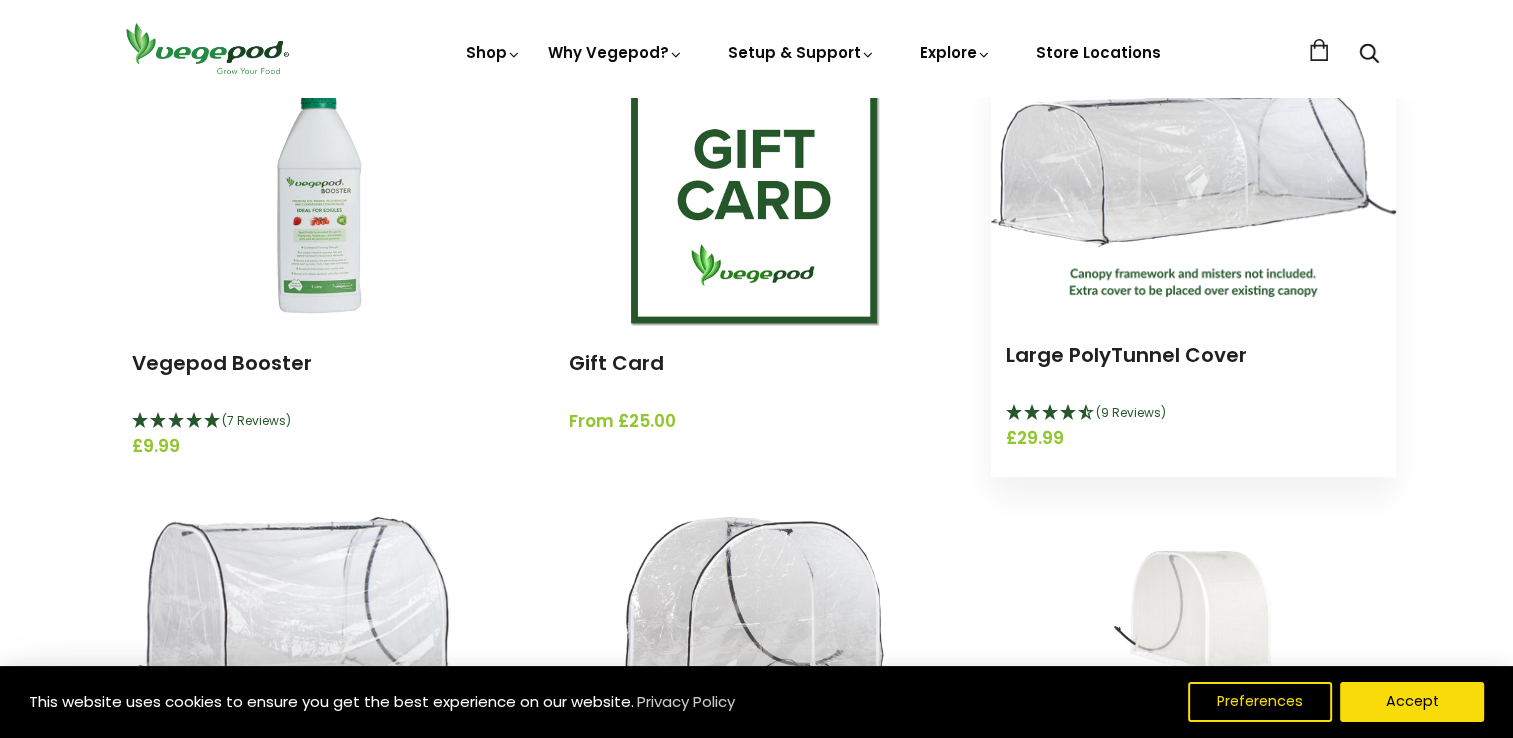 click at bounding box center (1193, 193) 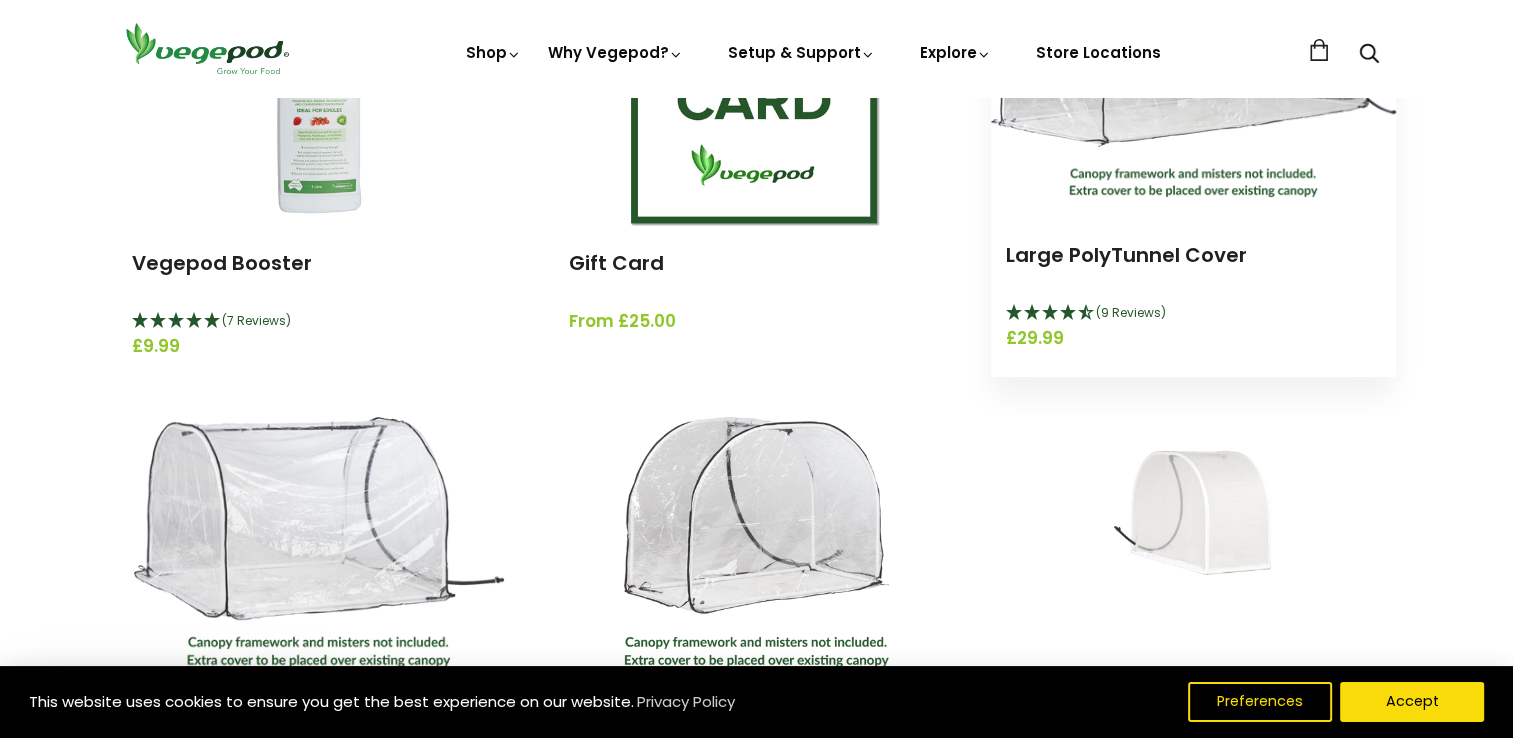 scroll, scrollTop: 0, scrollLeft: 0, axis: both 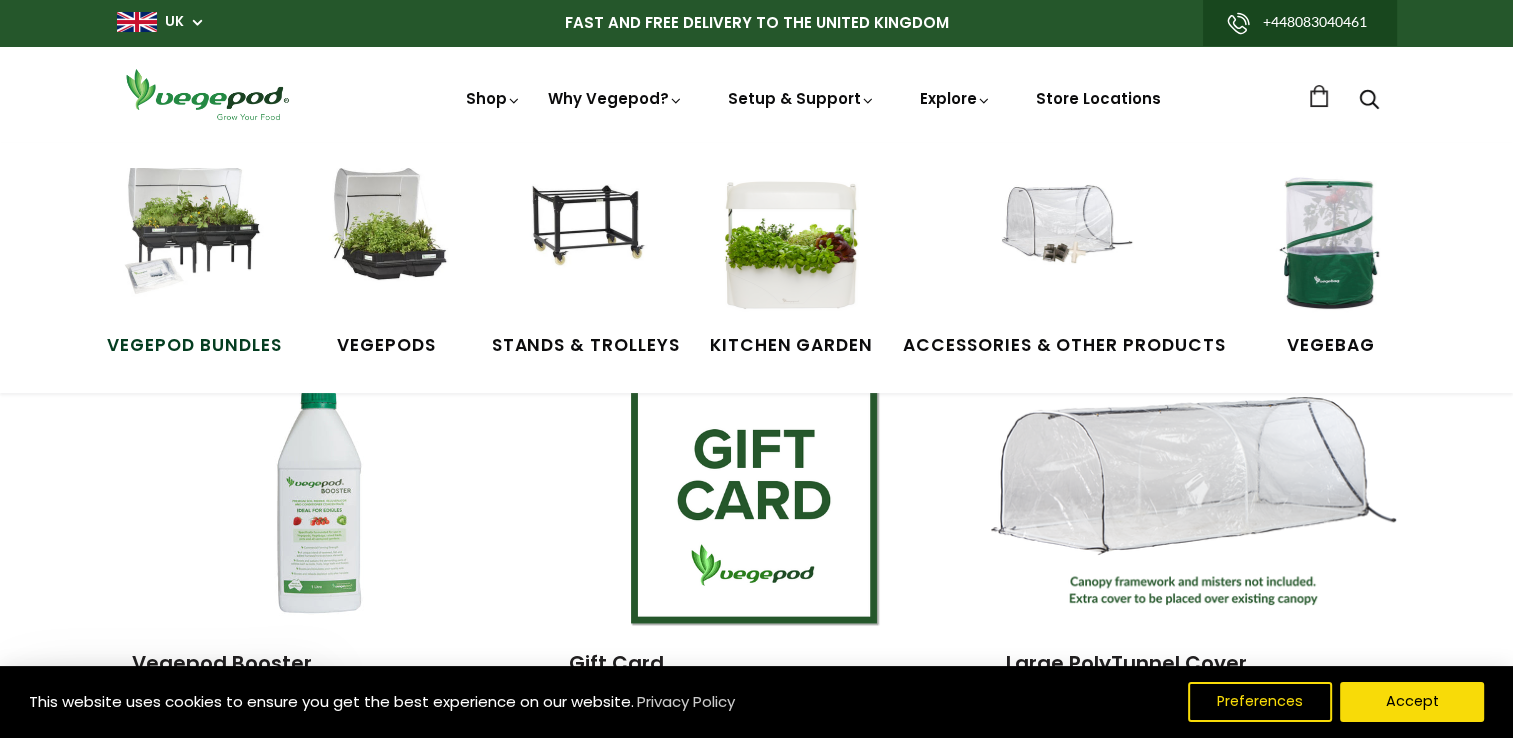 click at bounding box center (194, 243) 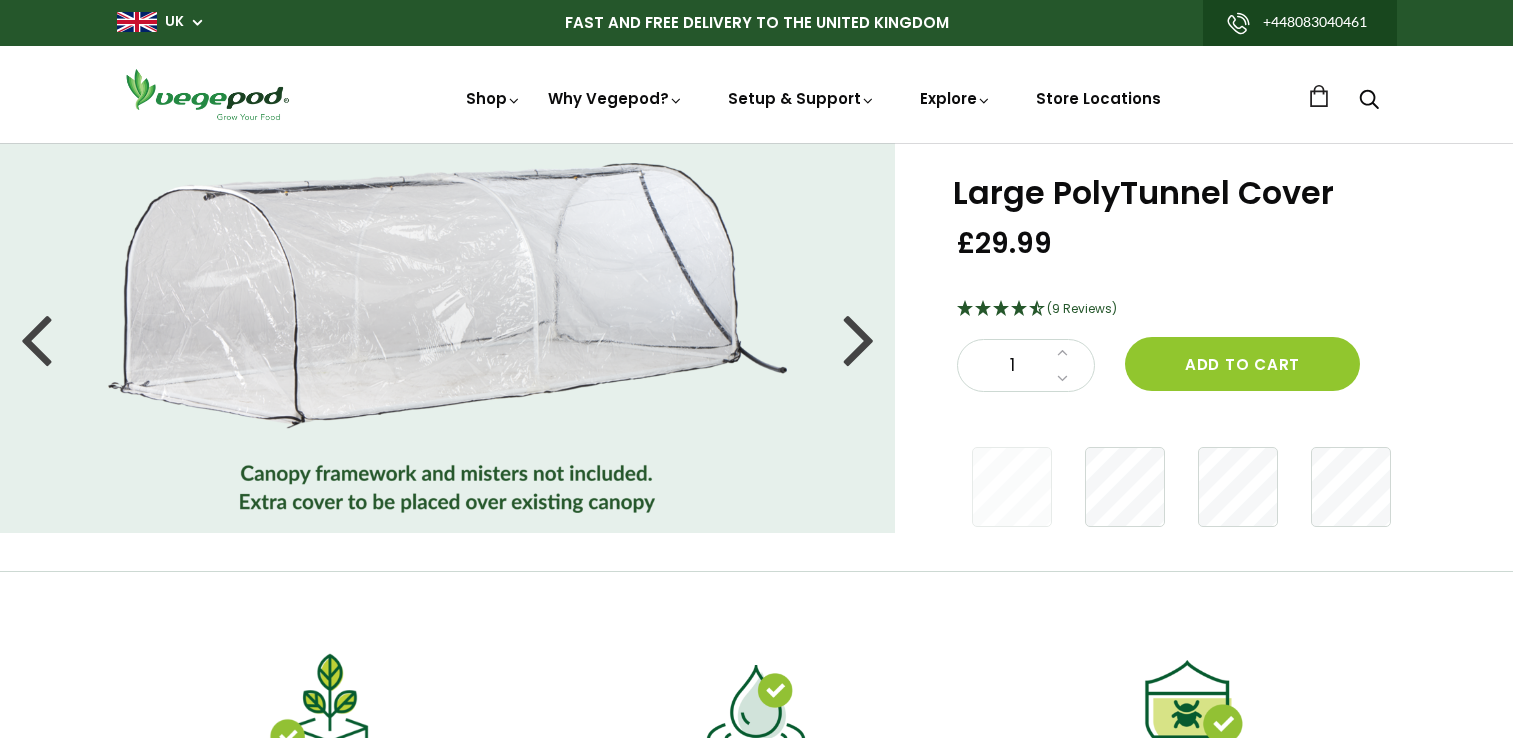 scroll, scrollTop: 0, scrollLeft: 0, axis: both 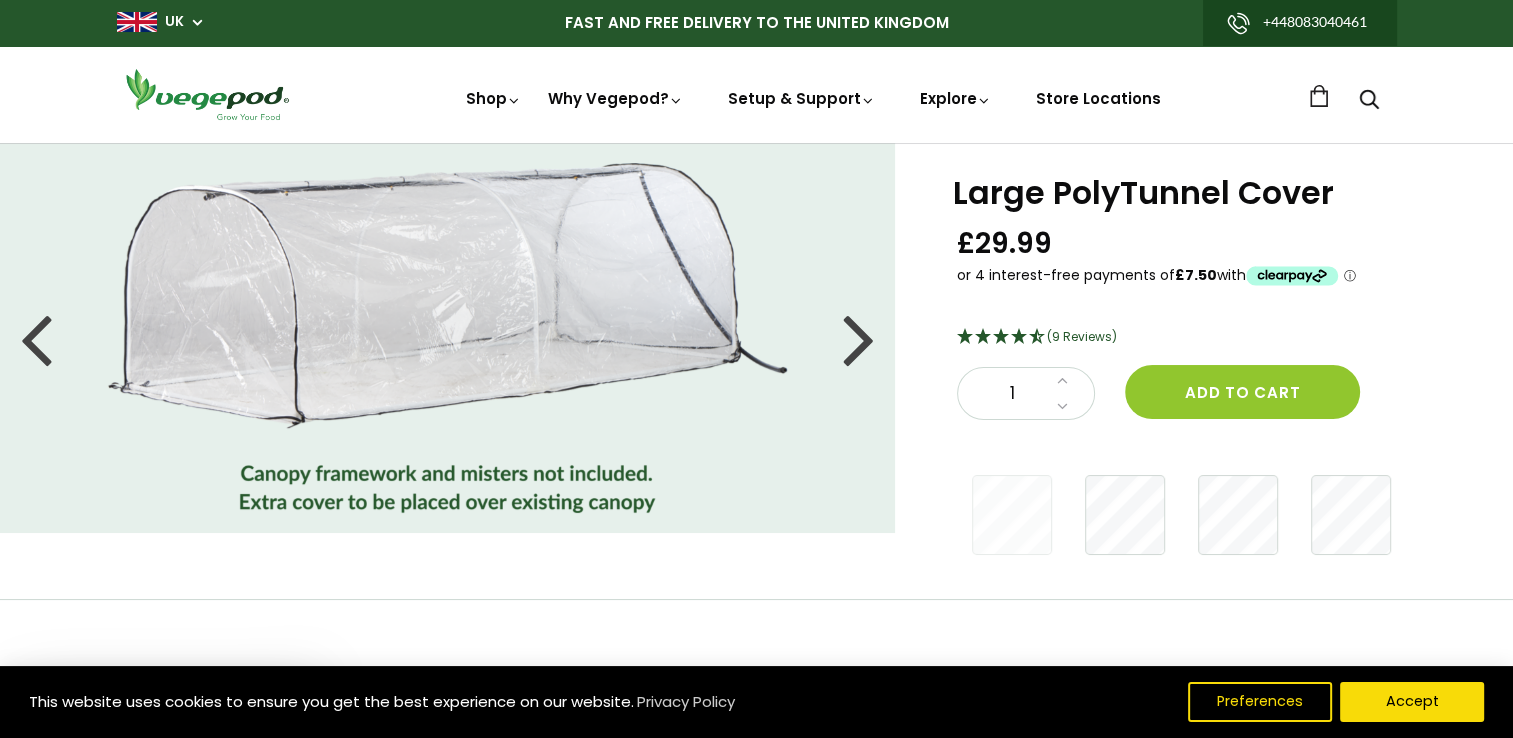 click at bounding box center [859, 338] 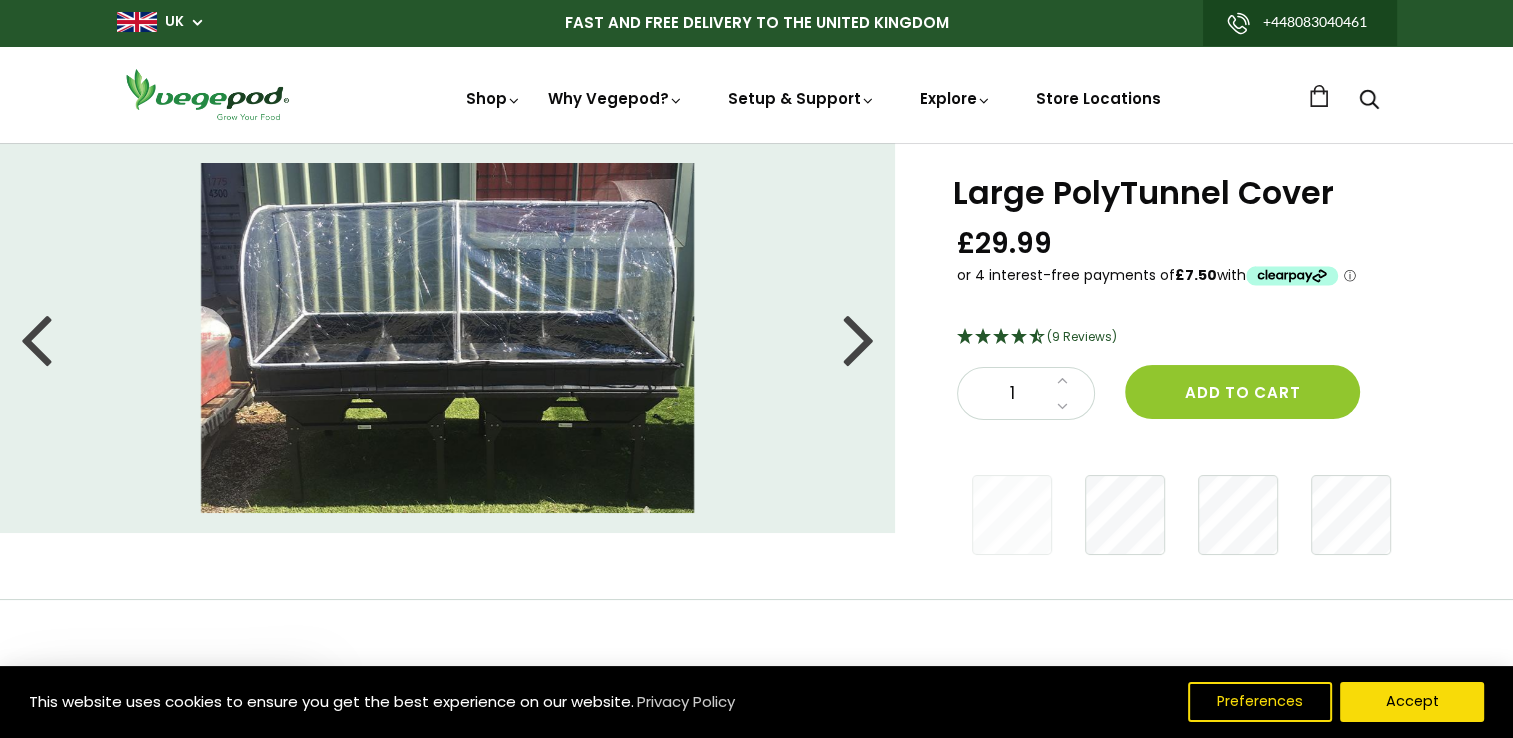 click at bounding box center (859, 338) 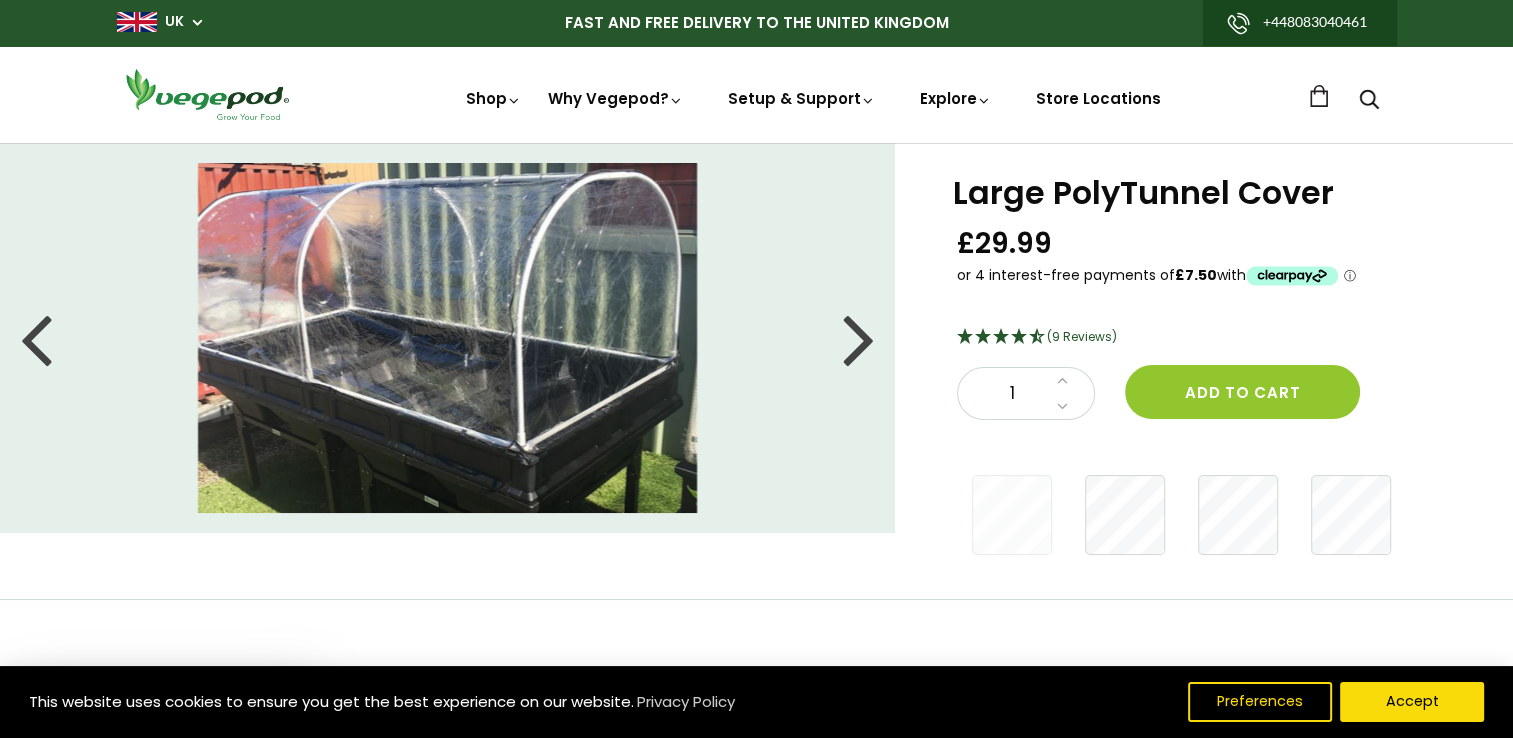 click at bounding box center (859, 338) 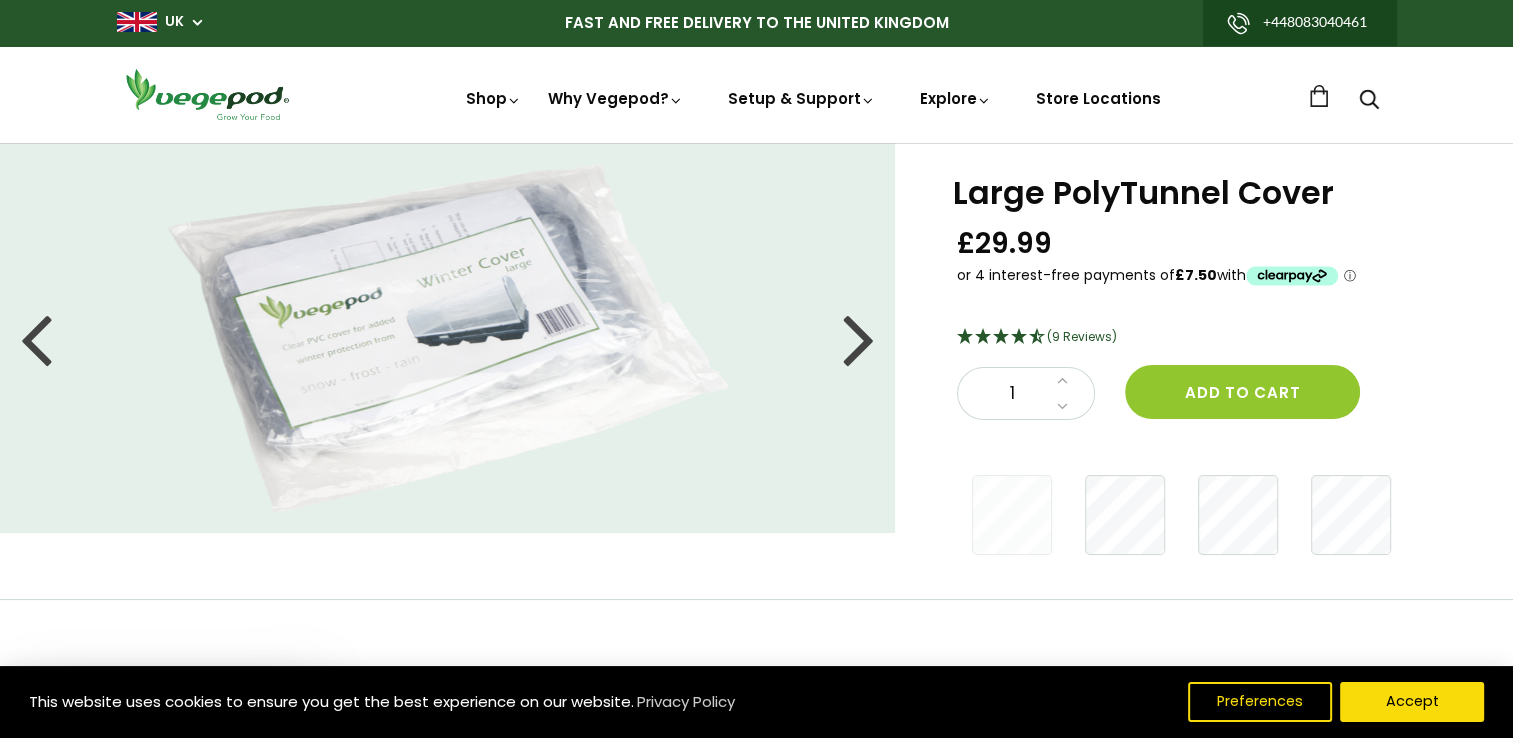 click at bounding box center [859, 338] 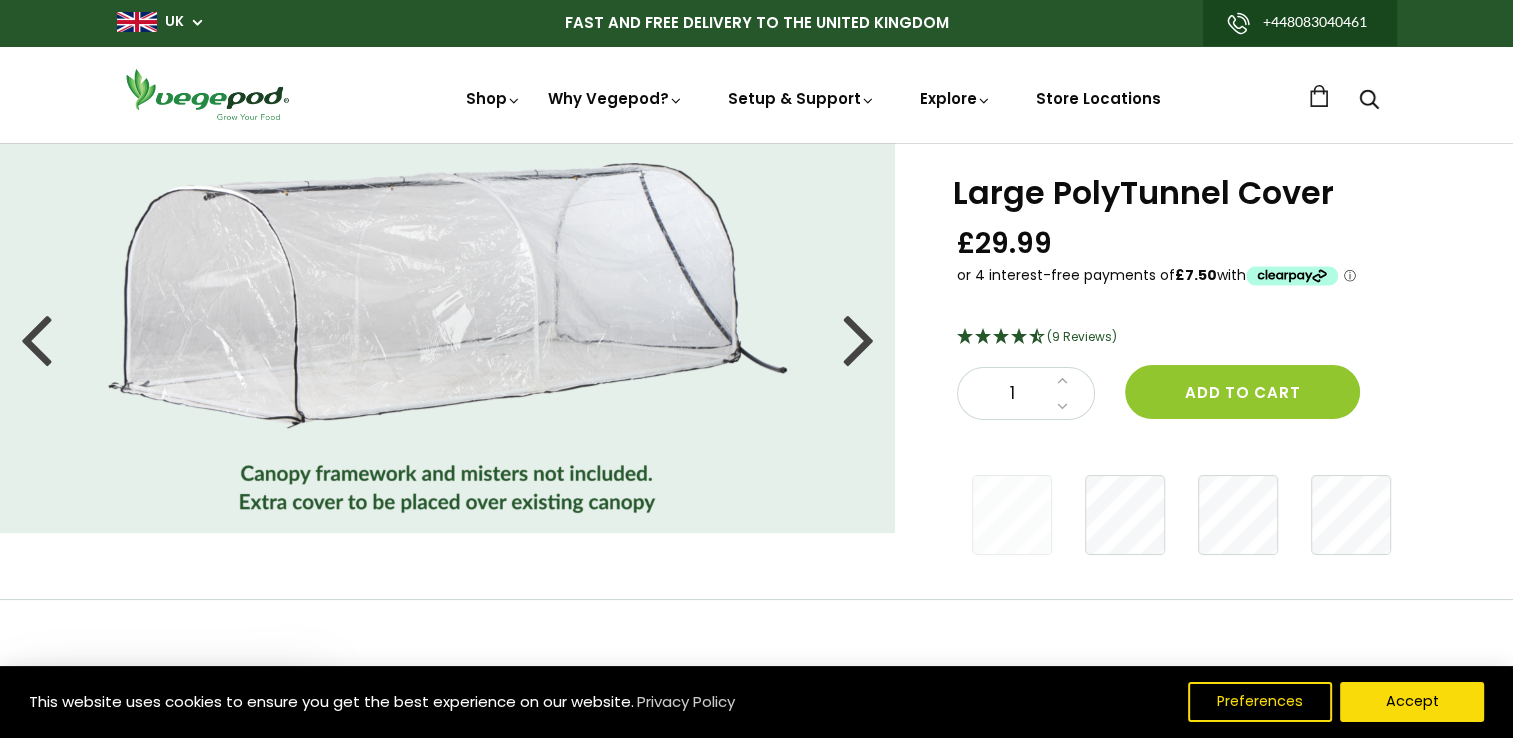 scroll, scrollTop: 0, scrollLeft: 0, axis: both 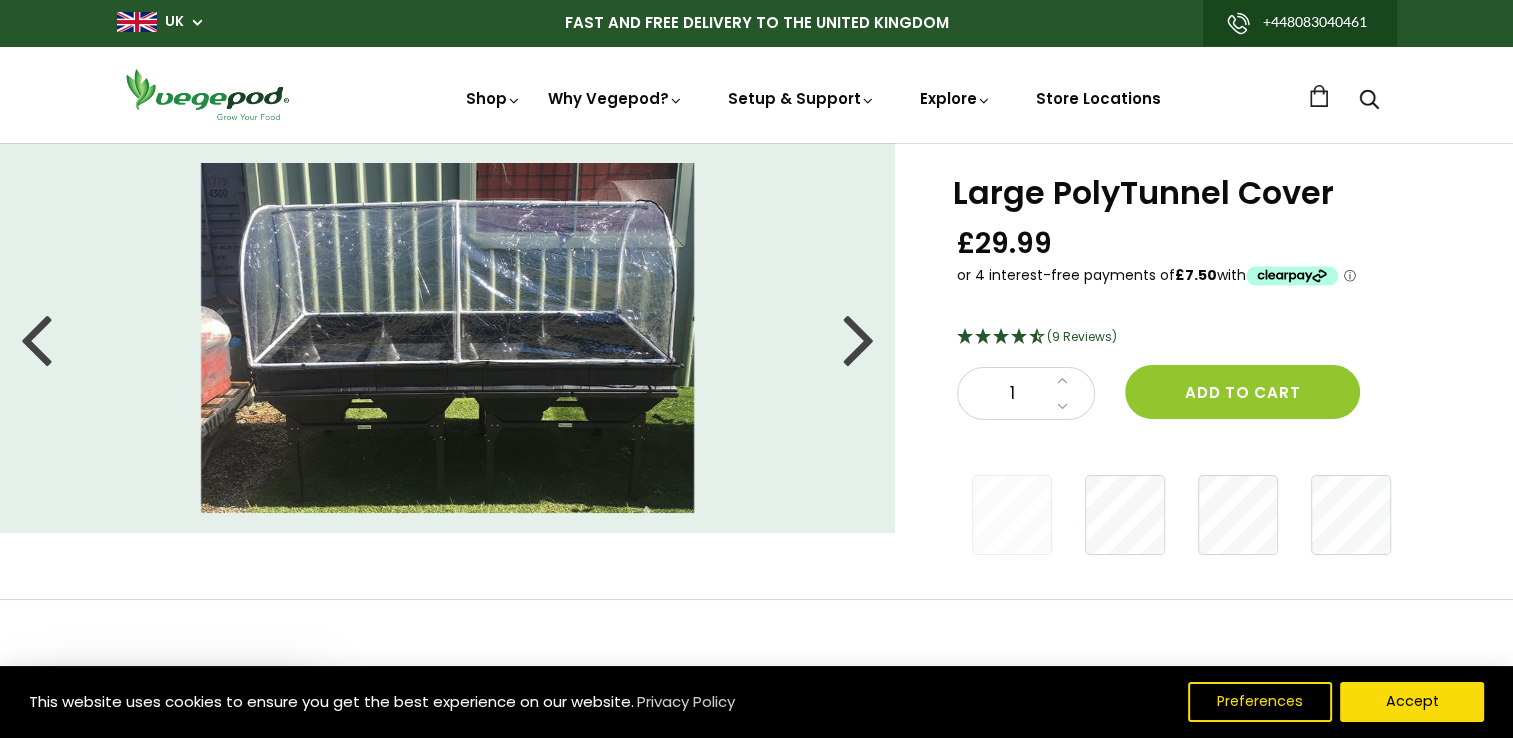 click at bounding box center [859, 338] 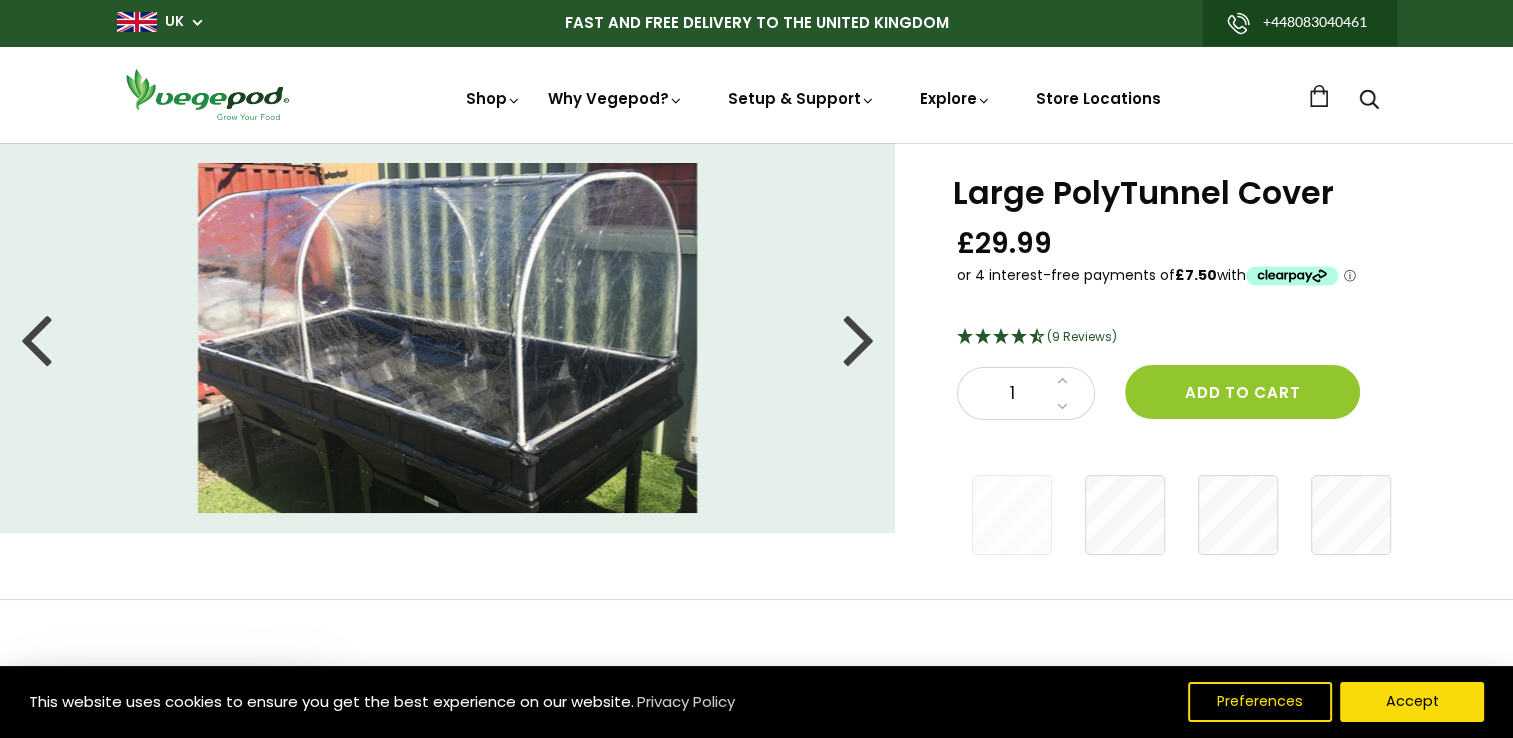click at bounding box center [859, 338] 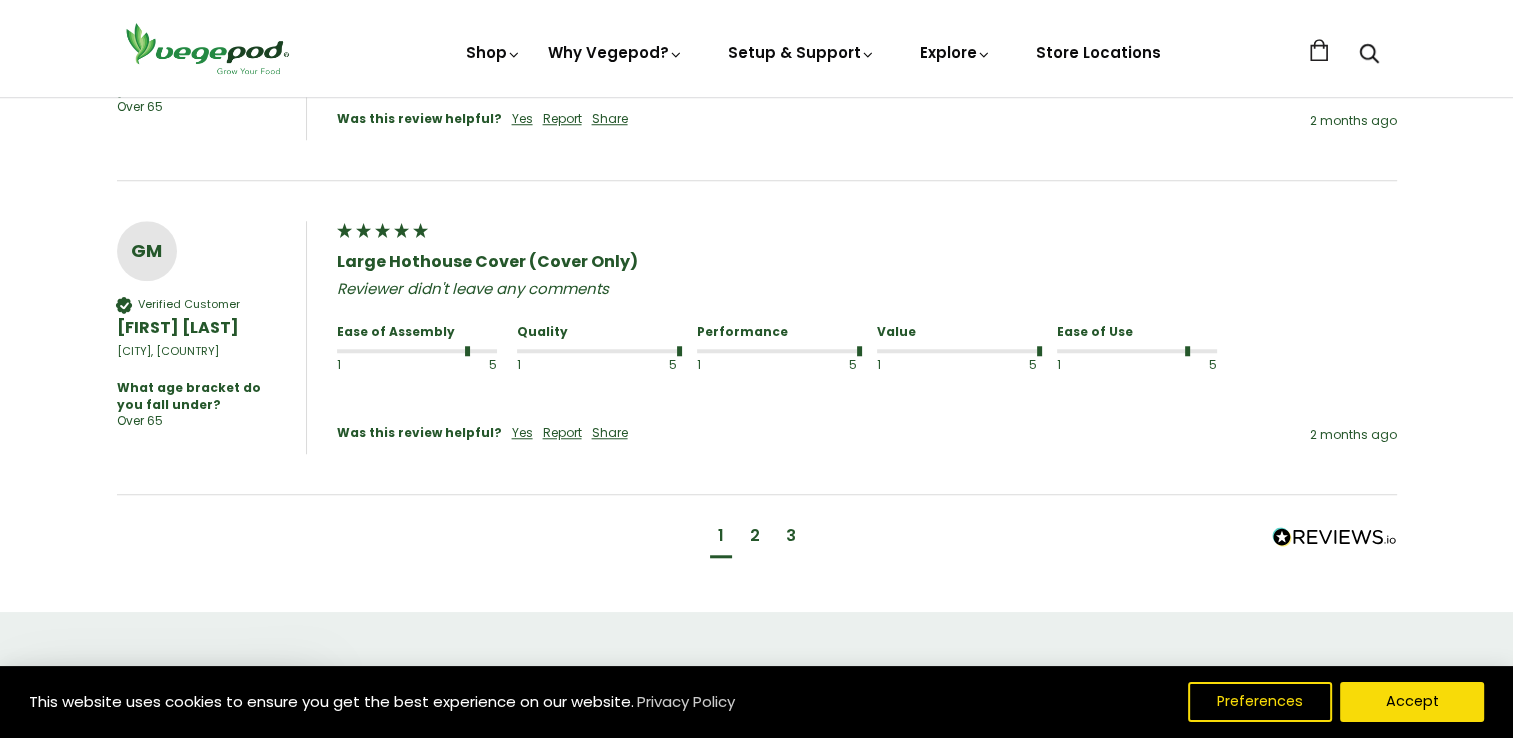 scroll, scrollTop: 1700, scrollLeft: 0, axis: vertical 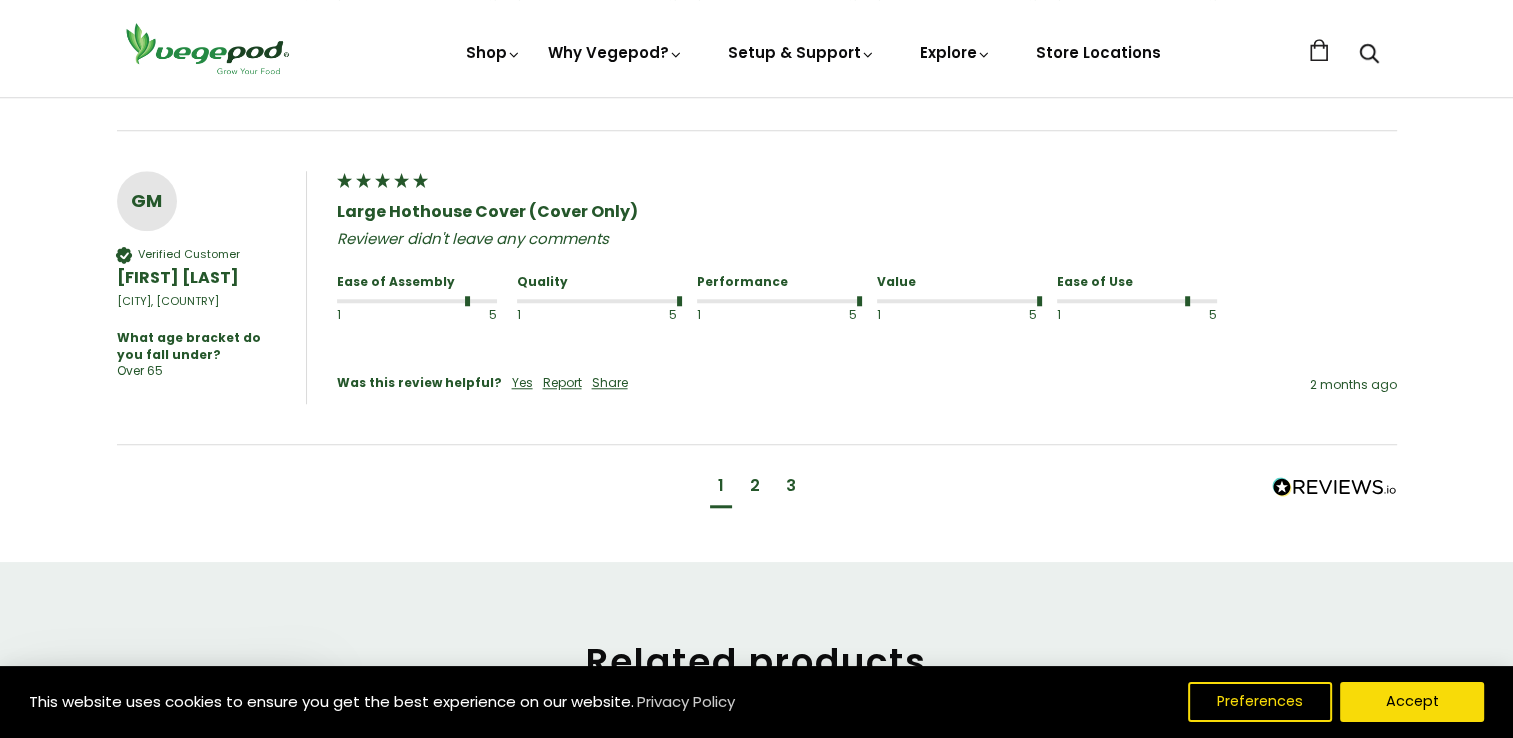 click on "2" at bounding box center [755, 486] 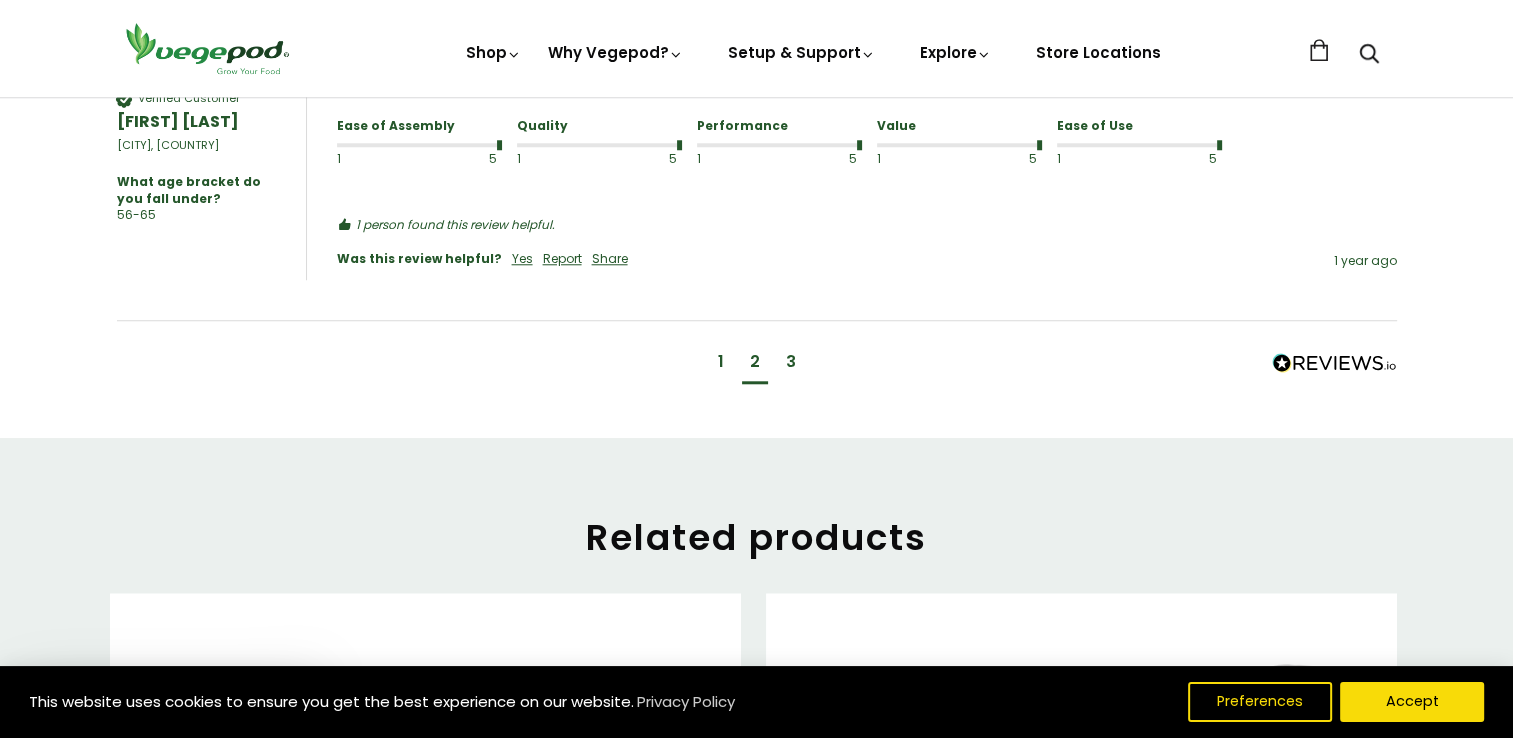 scroll, scrollTop: 1908, scrollLeft: 0, axis: vertical 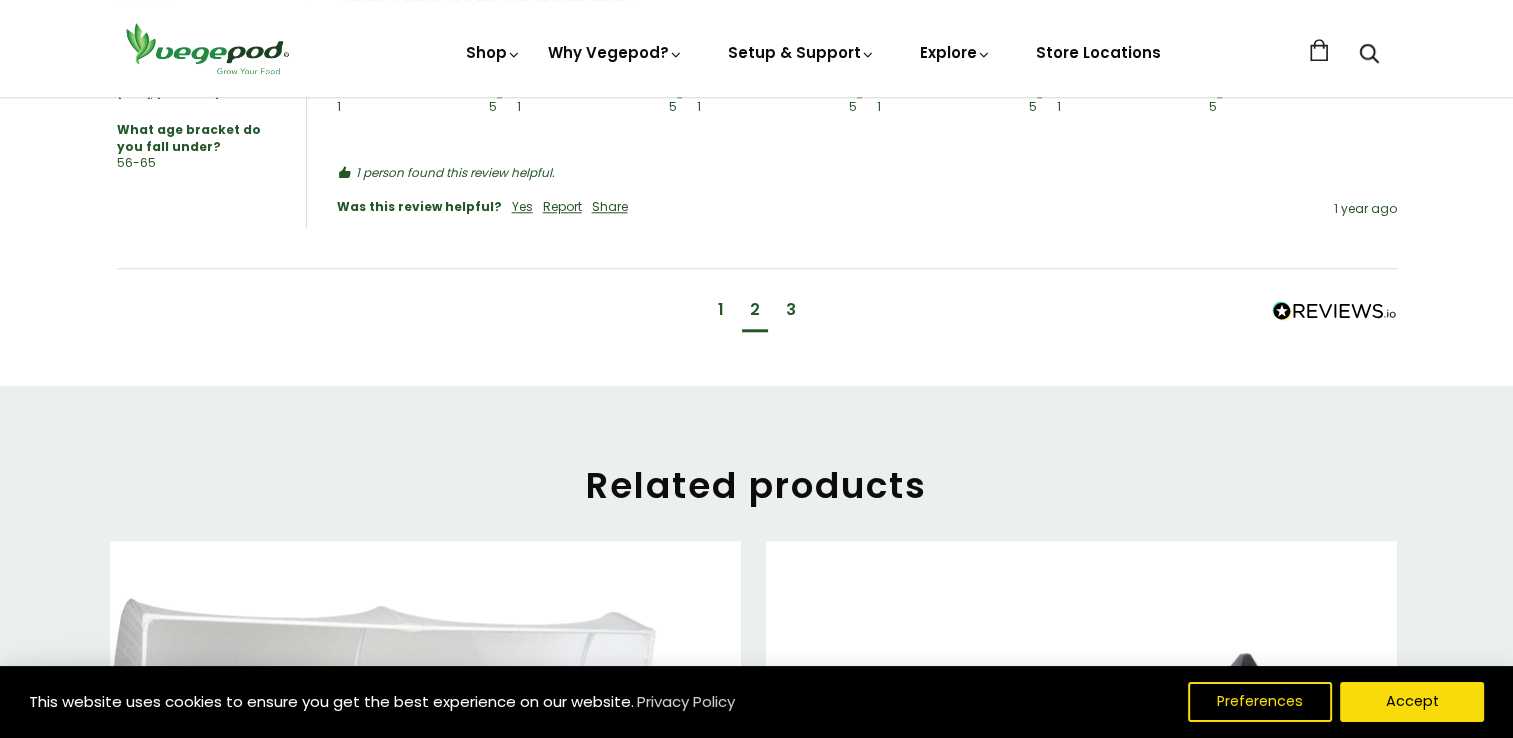 click on "3" at bounding box center (791, 310) 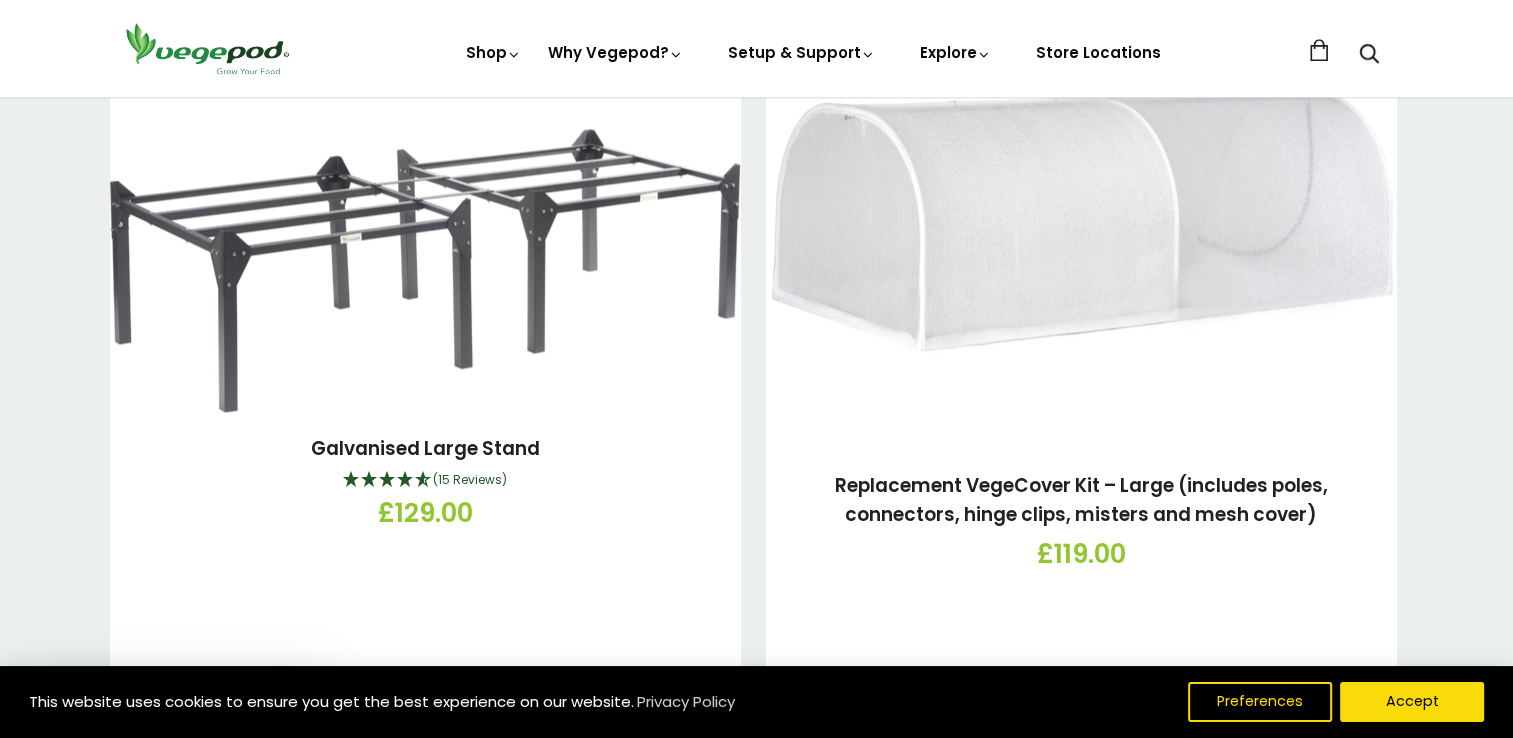 scroll, scrollTop: 2608, scrollLeft: 0, axis: vertical 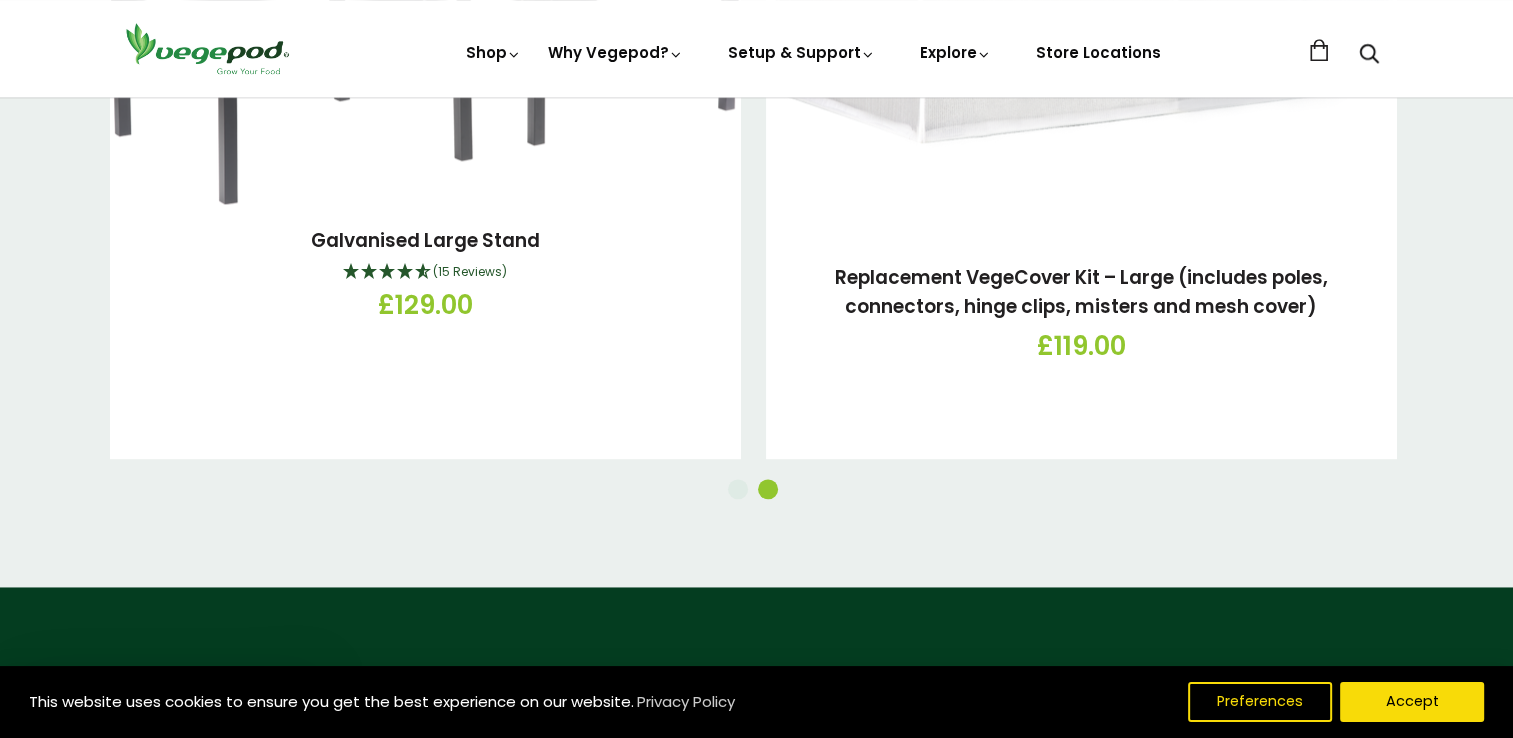 drag, startPoint x: 64, startPoint y: 240, endPoint x: 72, endPoint y: 254, distance: 16.124516 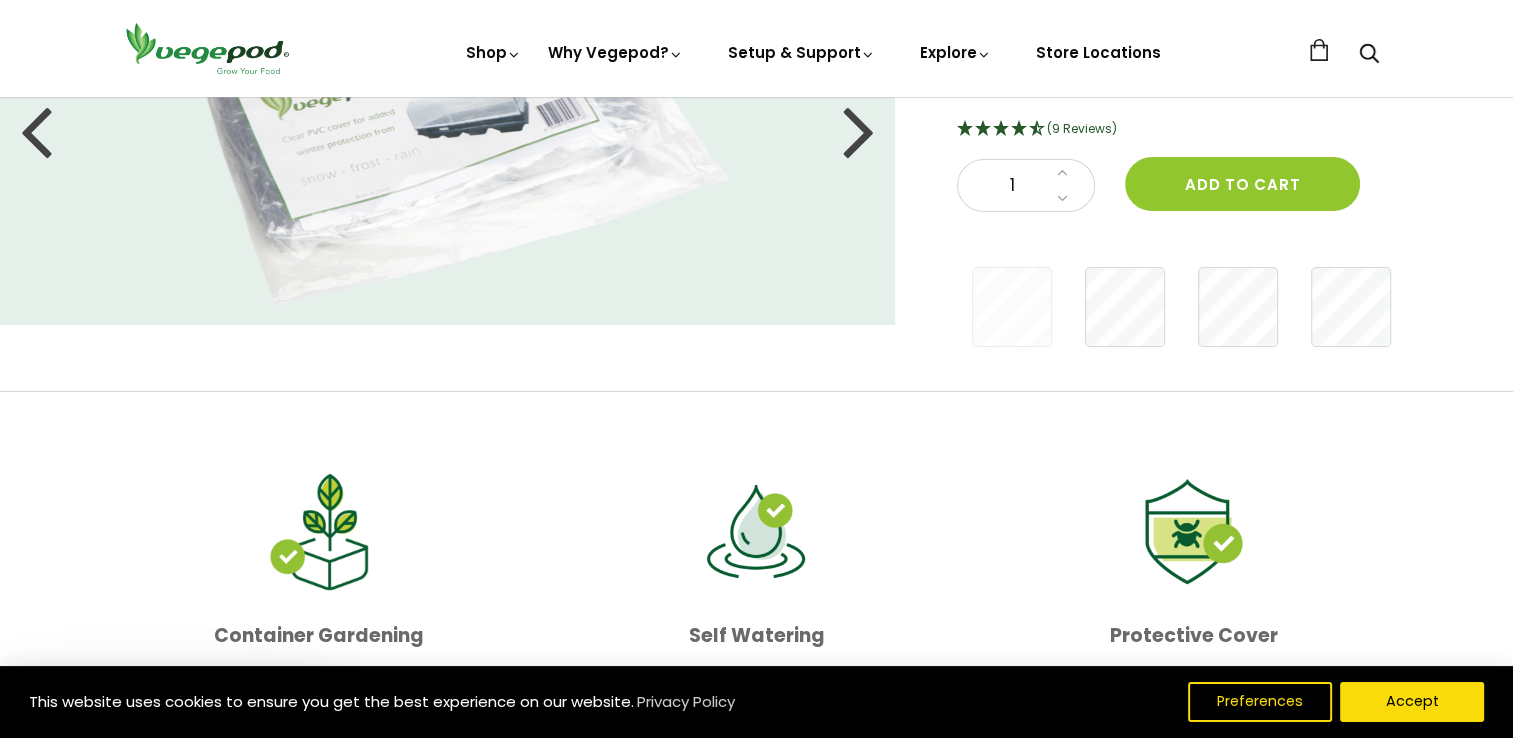 scroll, scrollTop: 0, scrollLeft: 0, axis: both 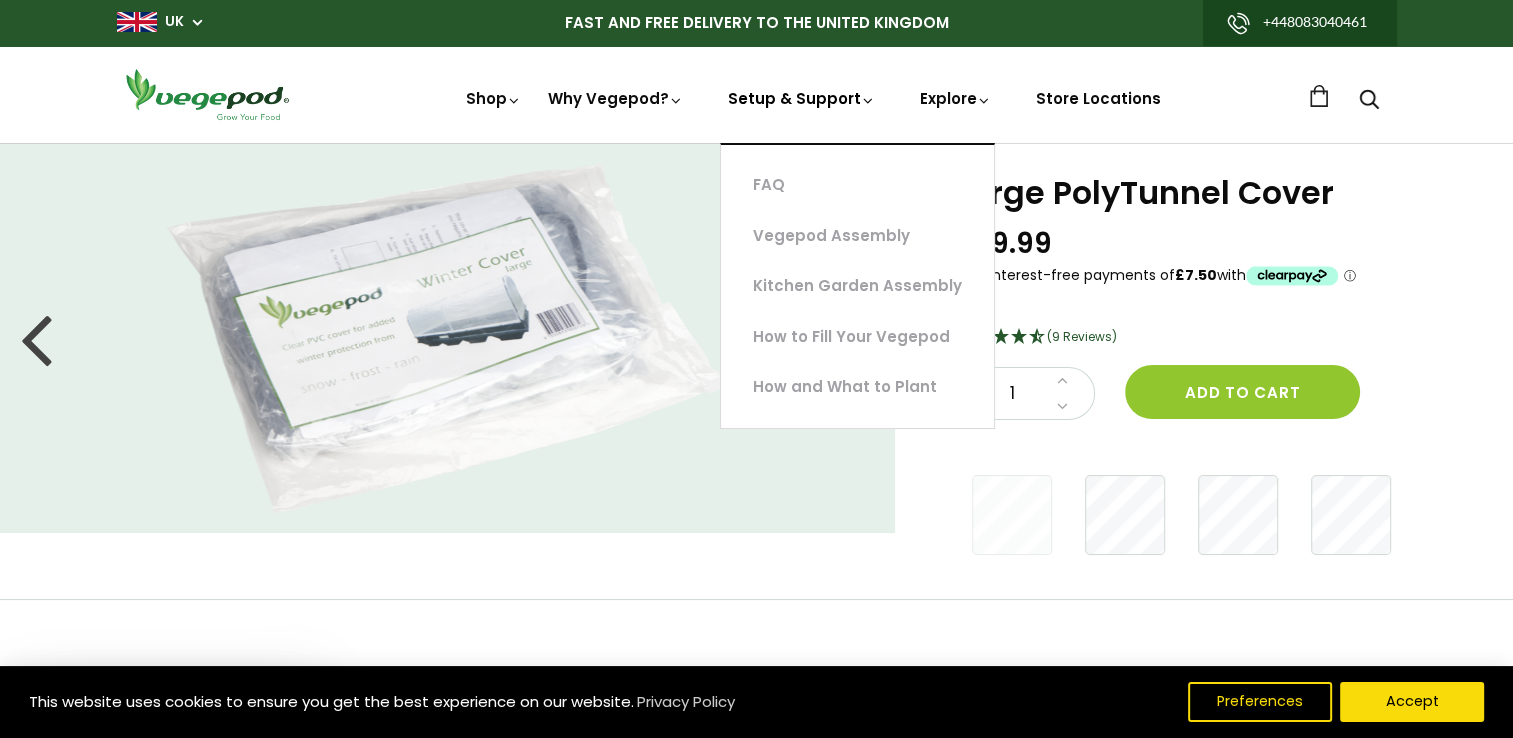 click on "Setup & Support" at bounding box center (802, 172) 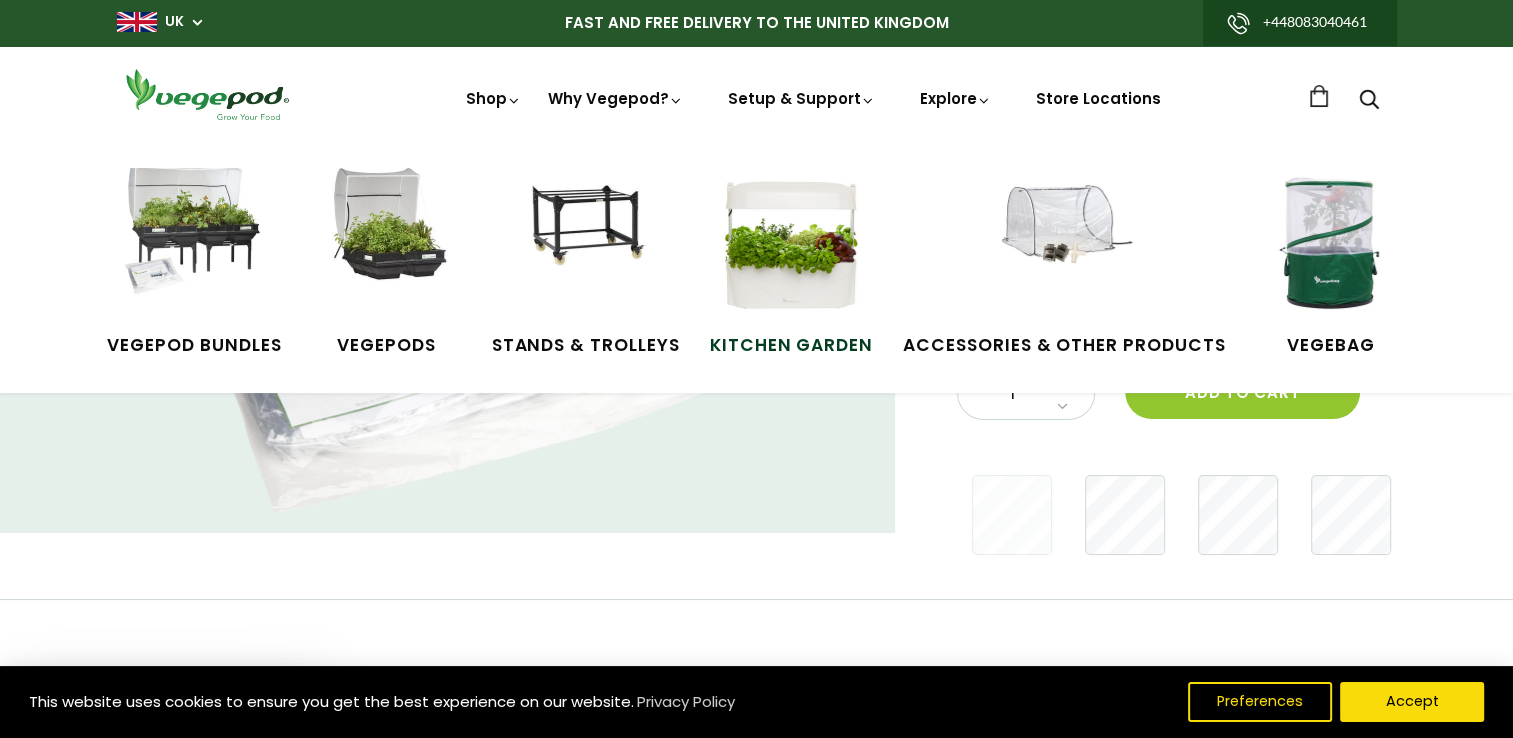 click at bounding box center (791, 243) 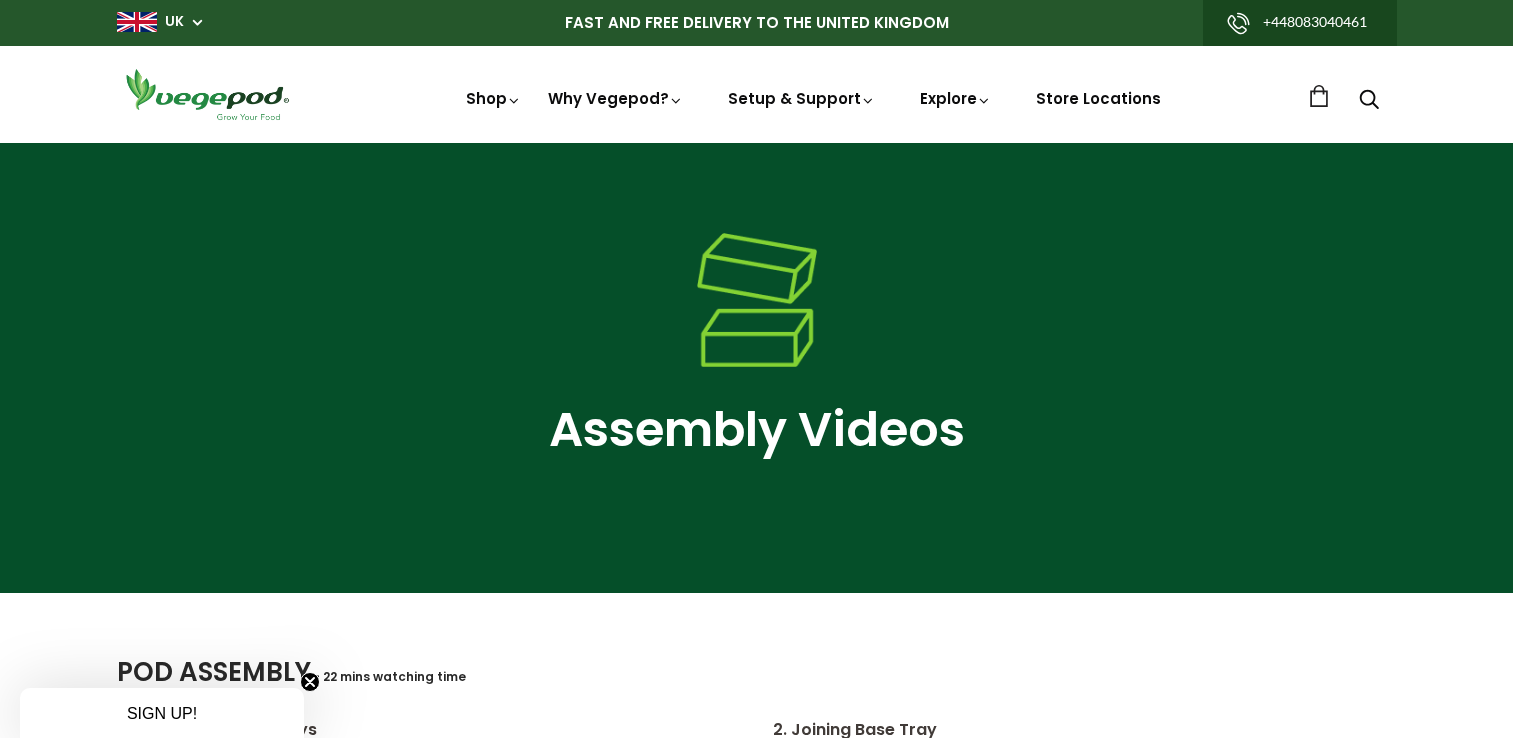 scroll, scrollTop: 0, scrollLeft: 0, axis: both 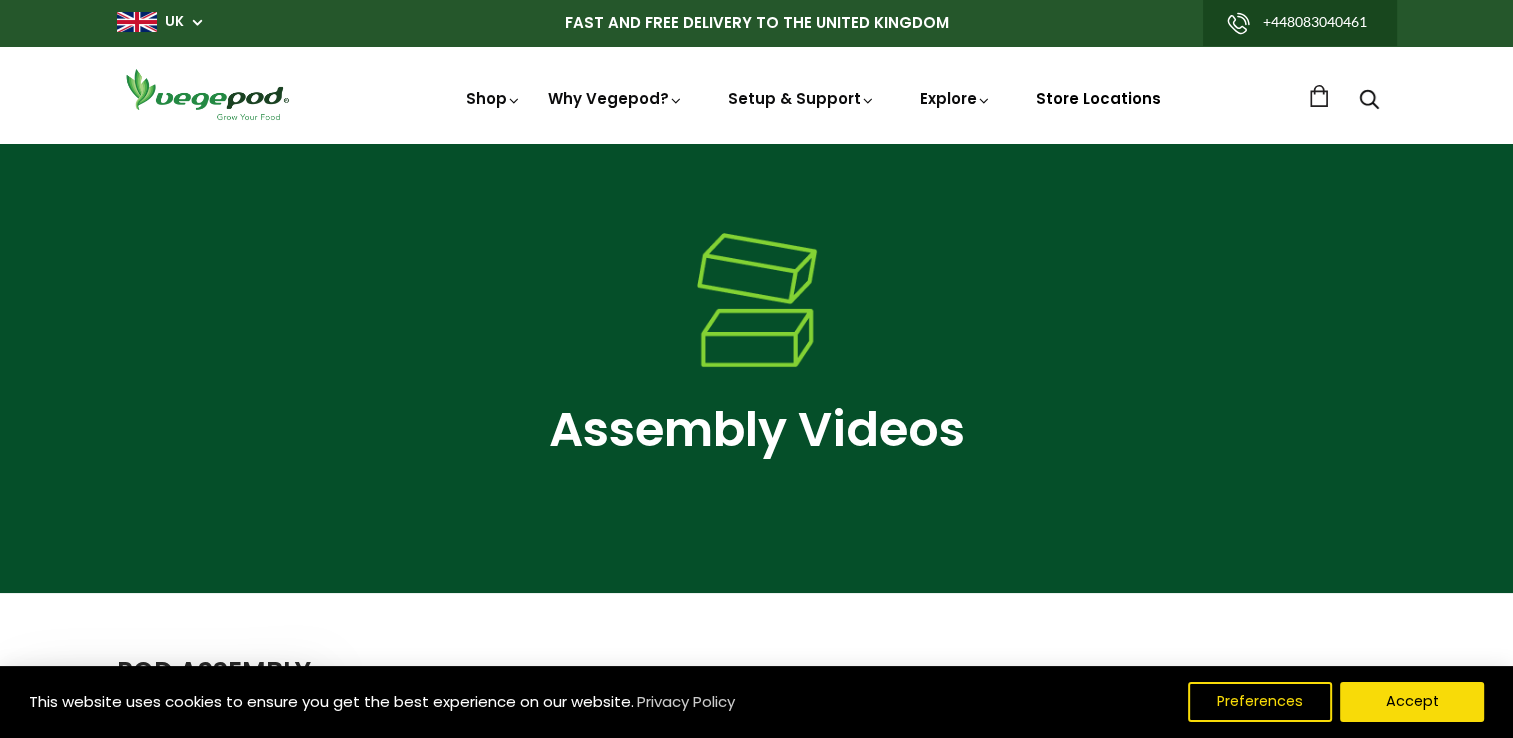 click on "Store Locations" at bounding box center (1098, 98) 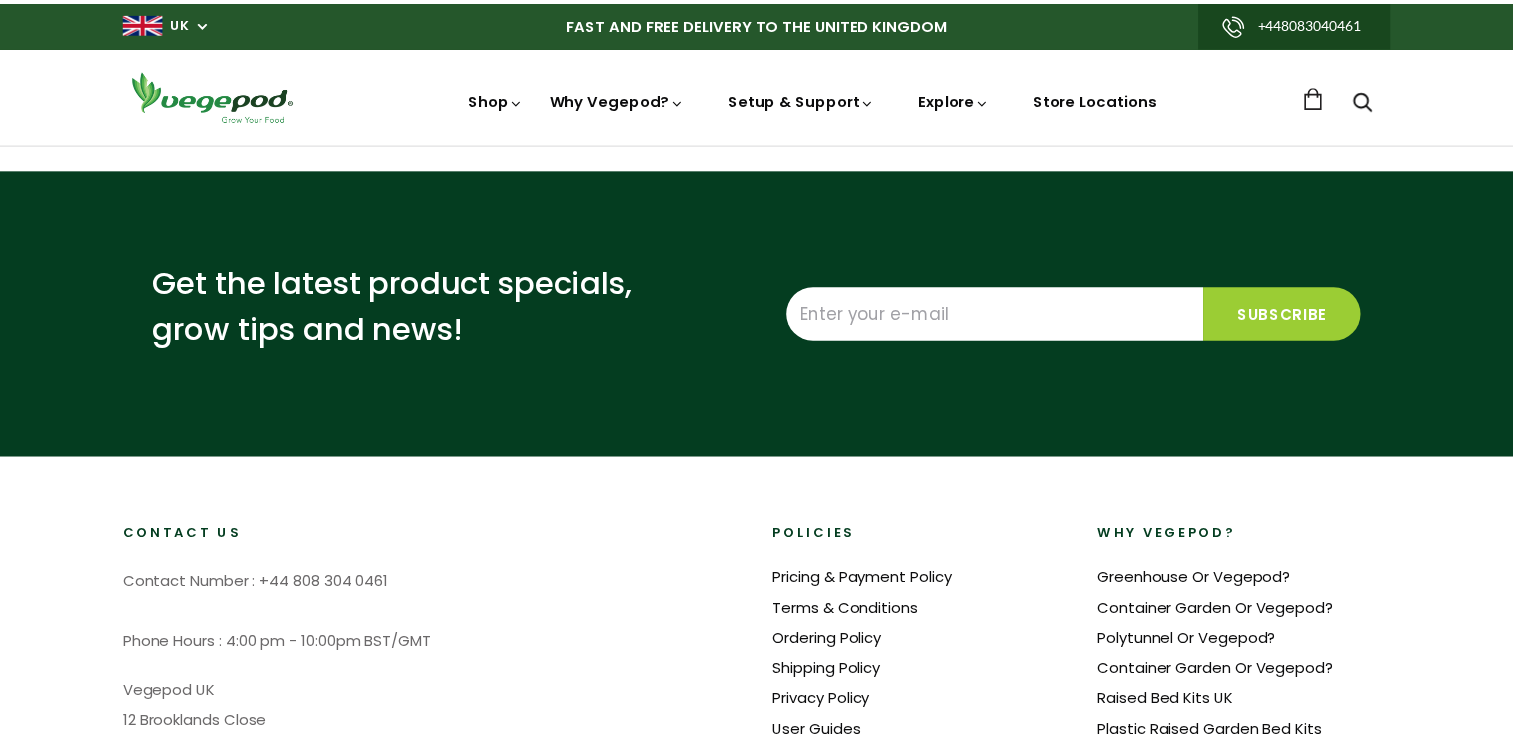 scroll, scrollTop: 0, scrollLeft: 0, axis: both 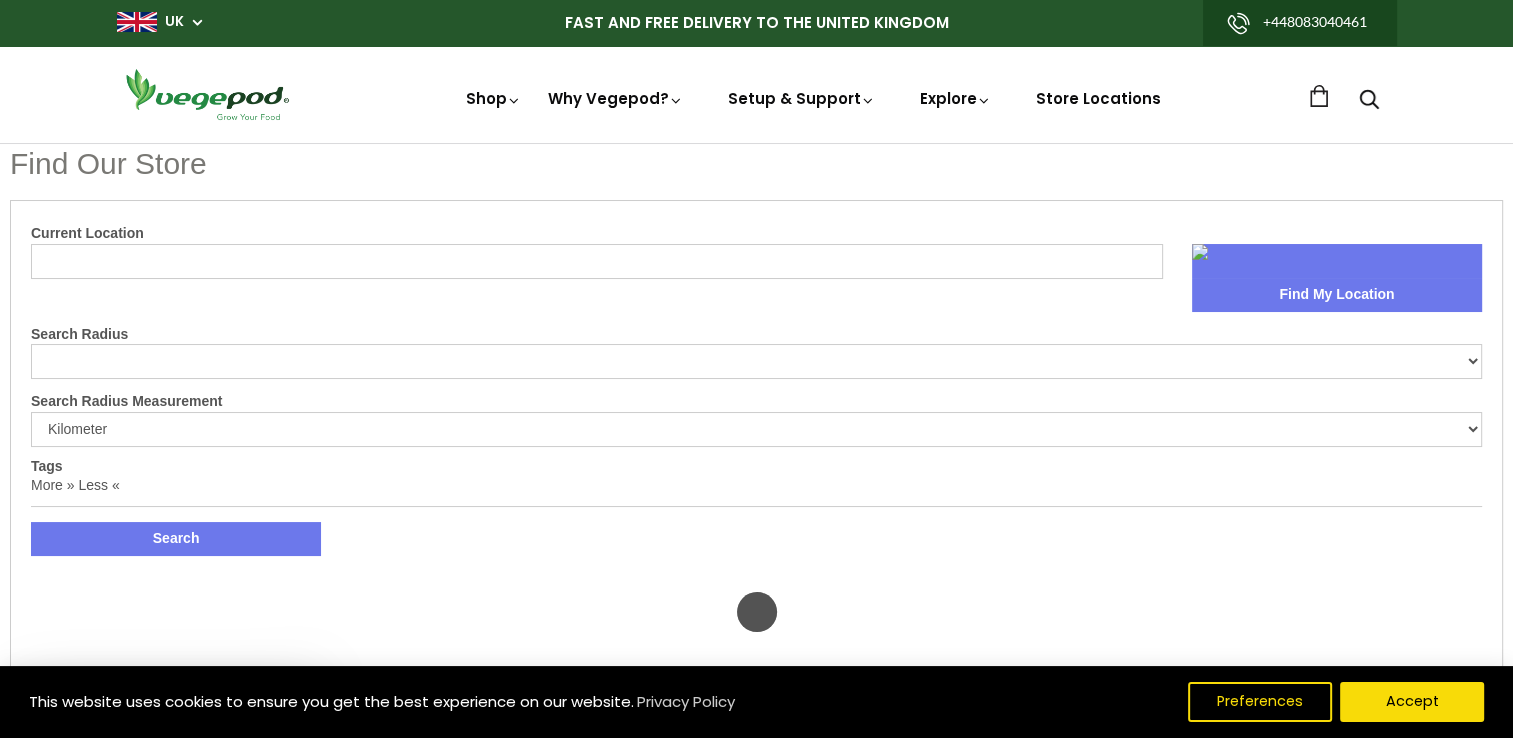 select on "m" 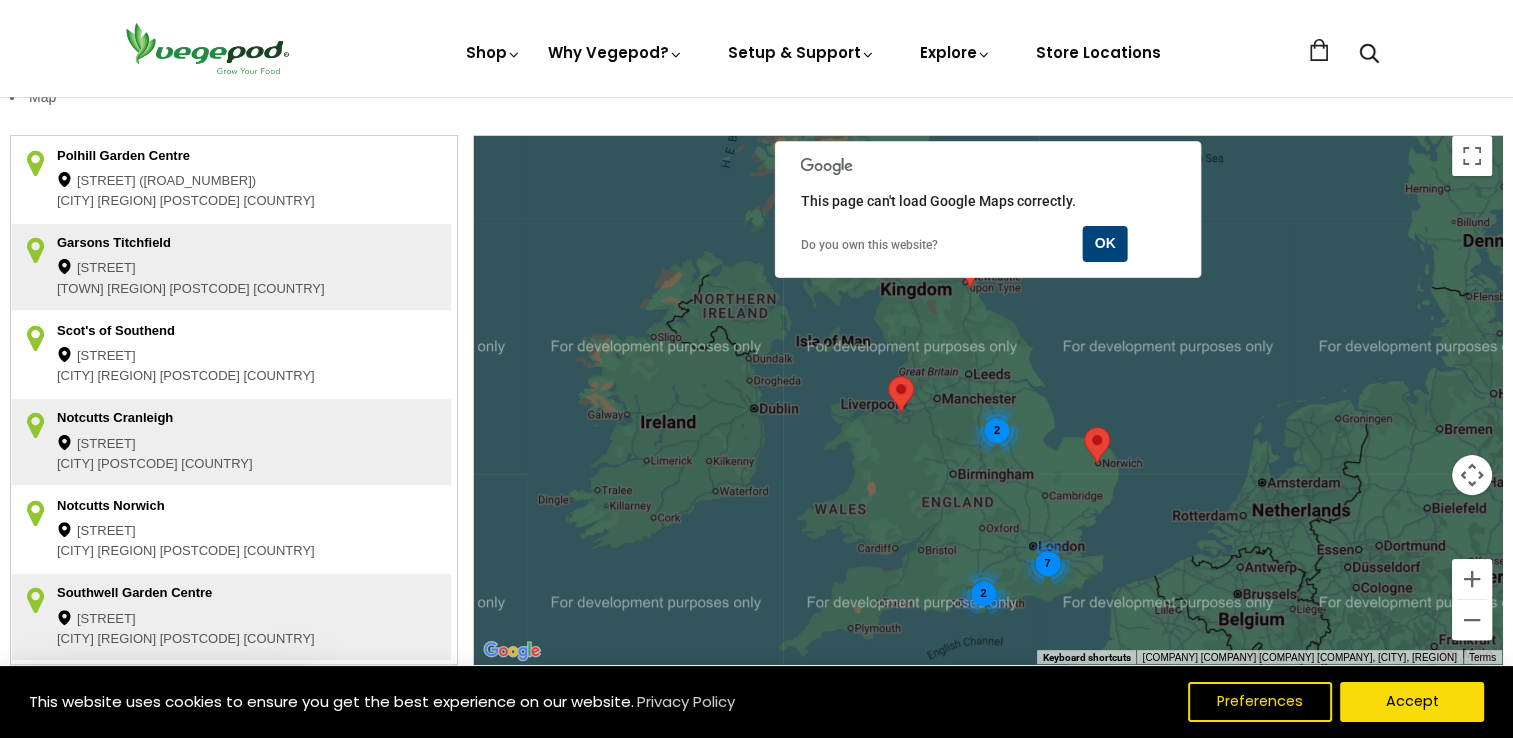 scroll, scrollTop: 500, scrollLeft: 0, axis: vertical 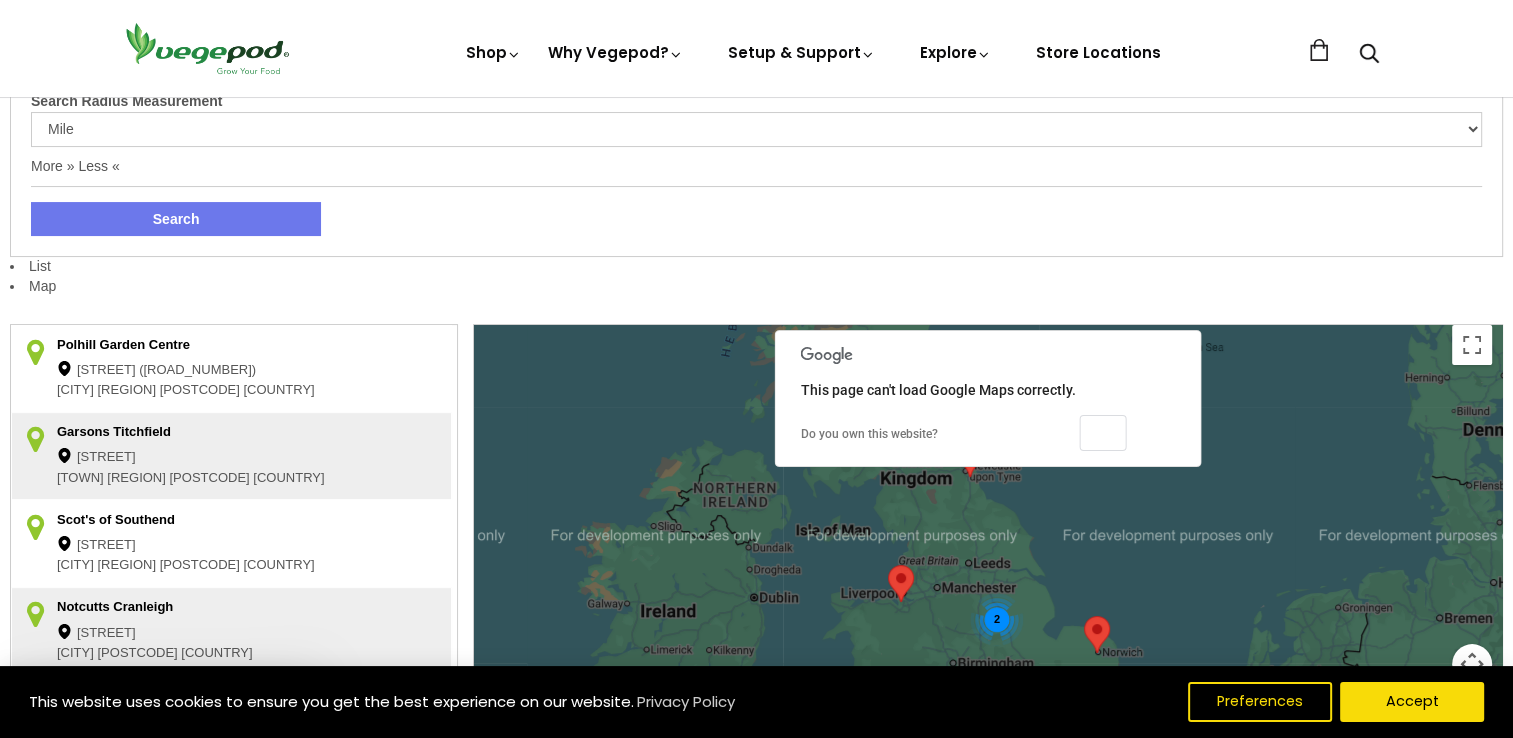 drag, startPoint x: 1107, startPoint y: 437, endPoint x: 1199, endPoint y: 446, distance: 92.43917 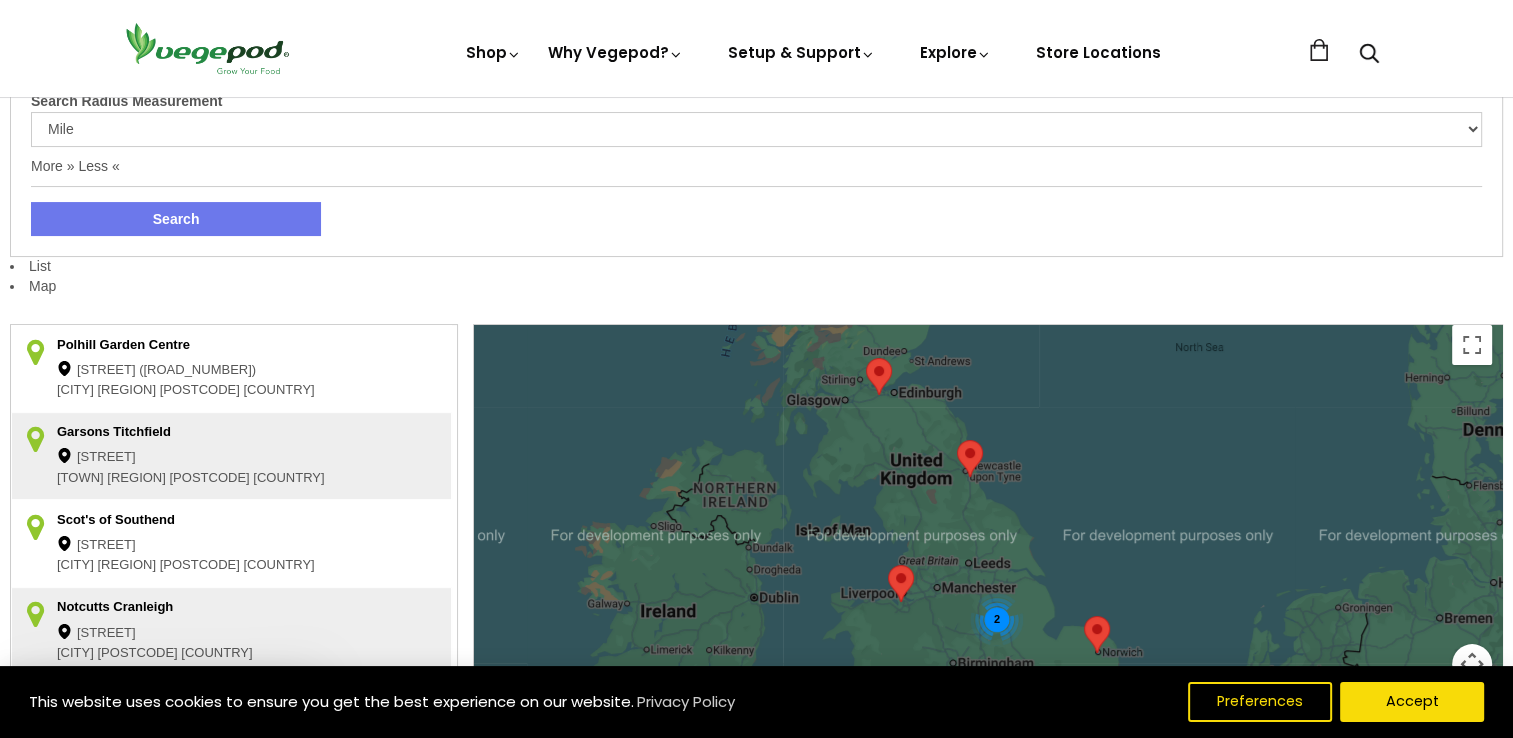 click at bounding box center (879, 376) 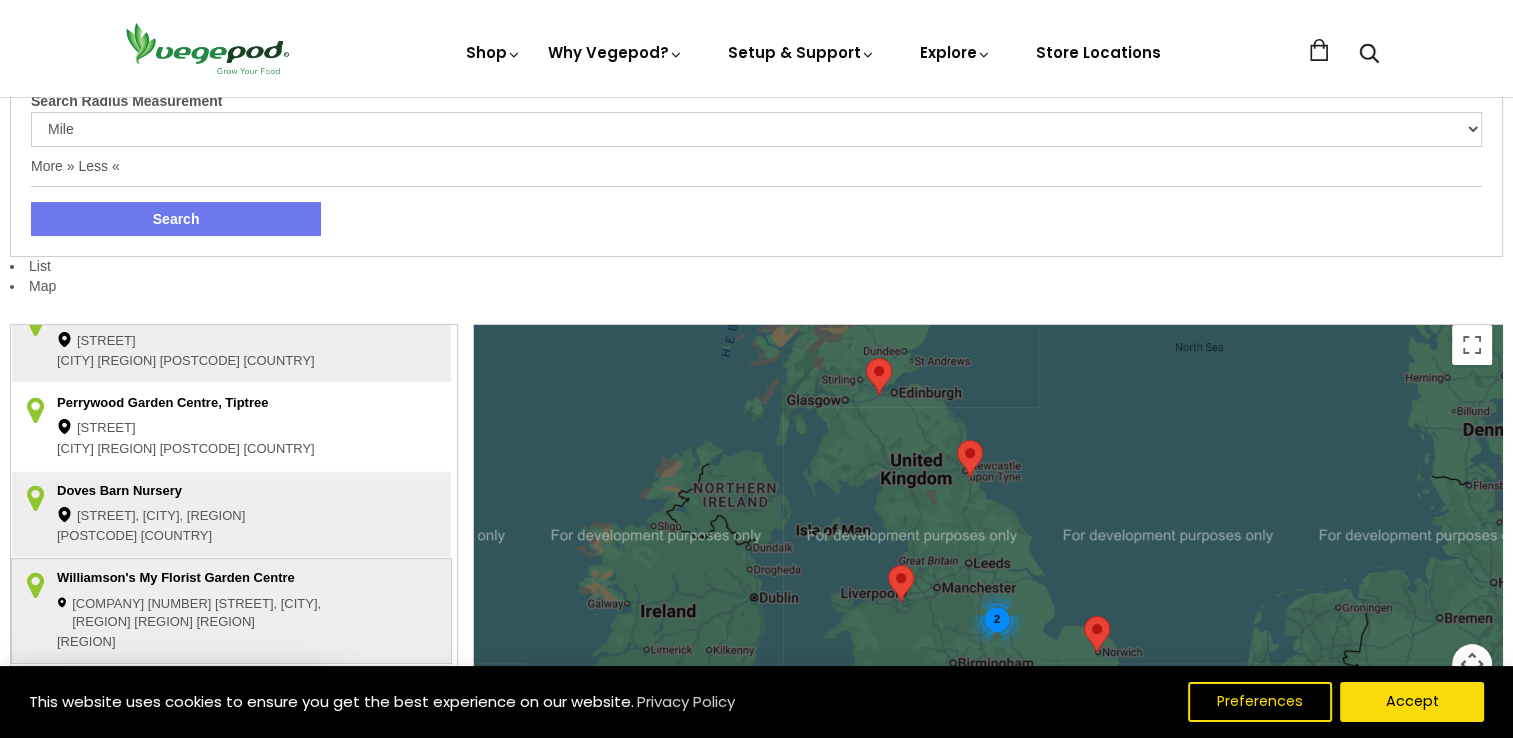scroll, scrollTop: 817, scrollLeft: 0, axis: vertical 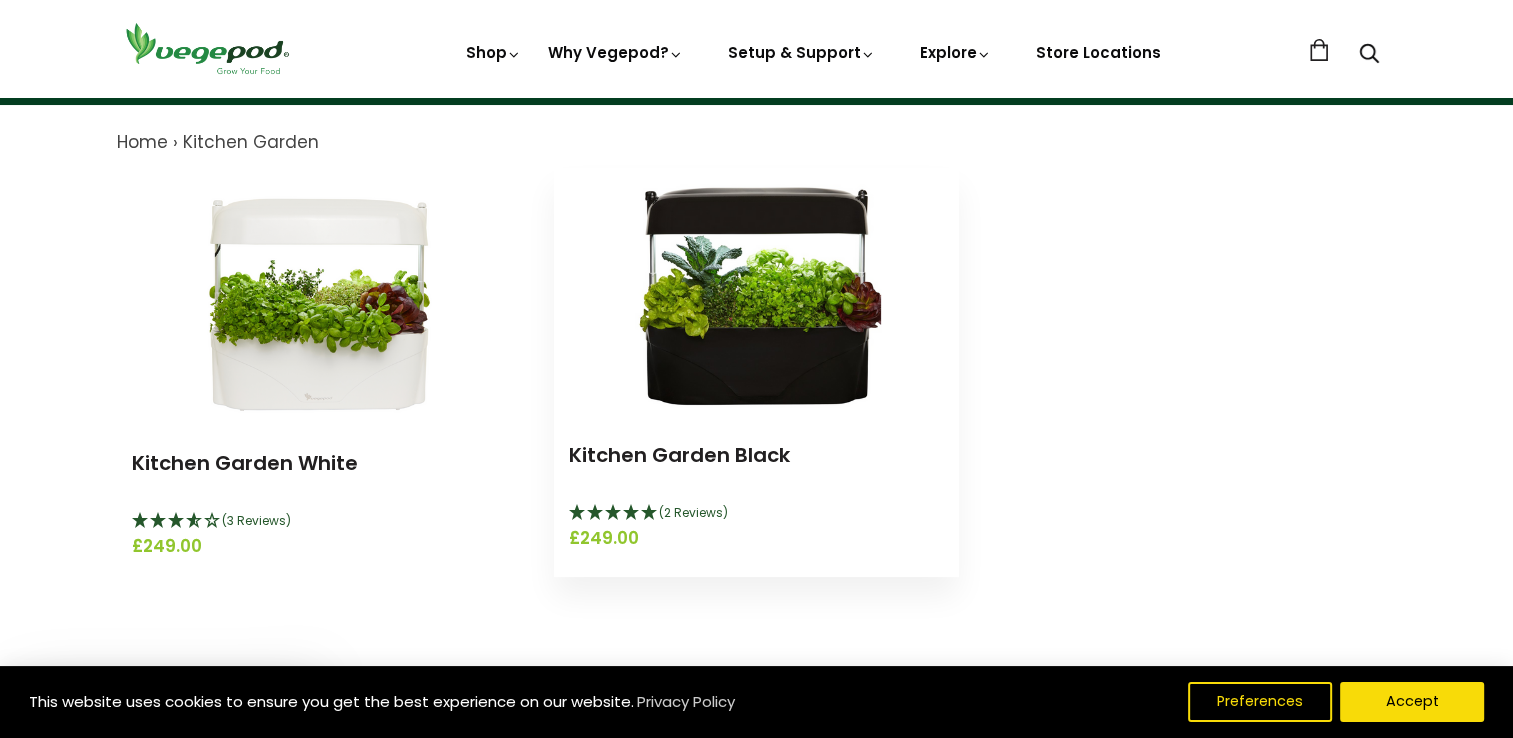 click at bounding box center [756, 293] 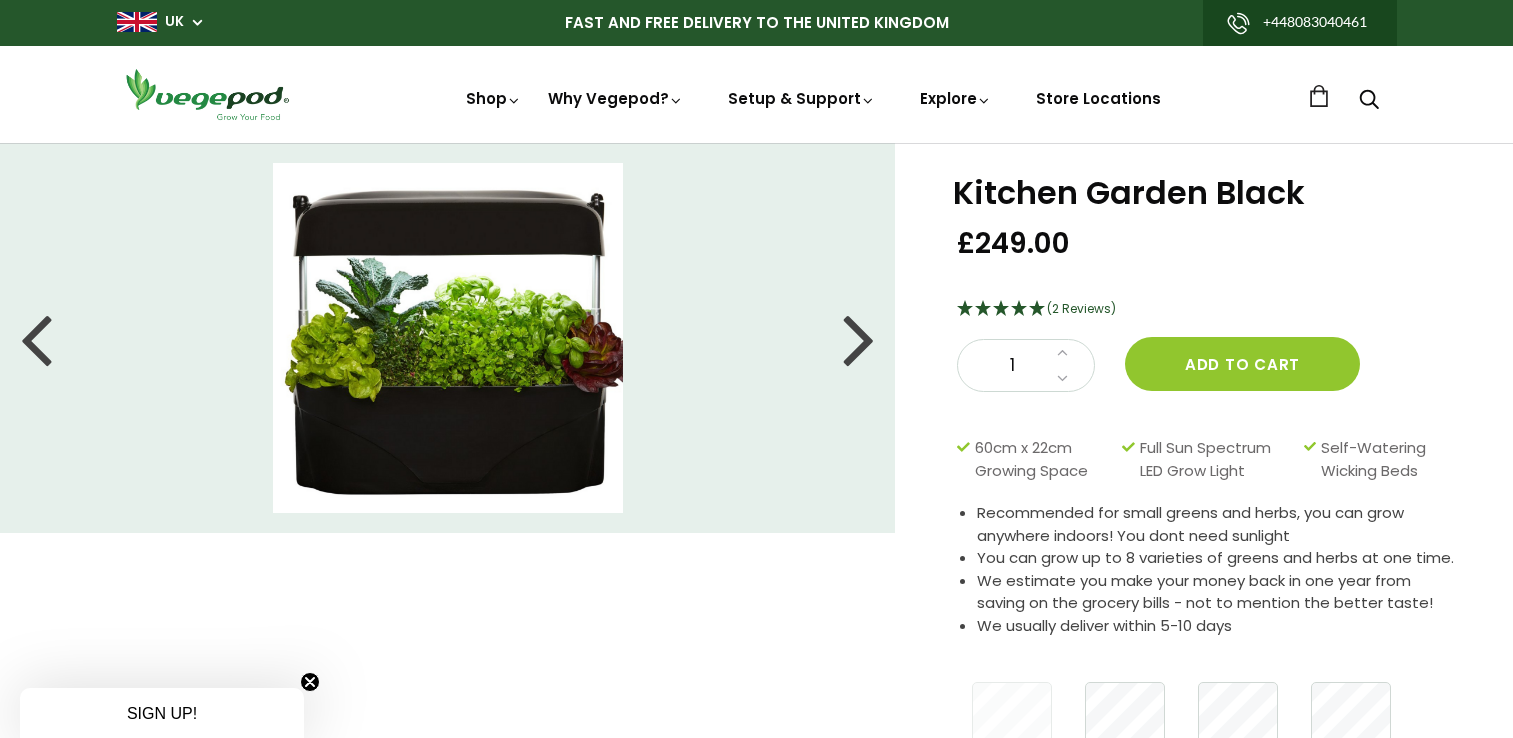 scroll, scrollTop: 0, scrollLeft: 0, axis: both 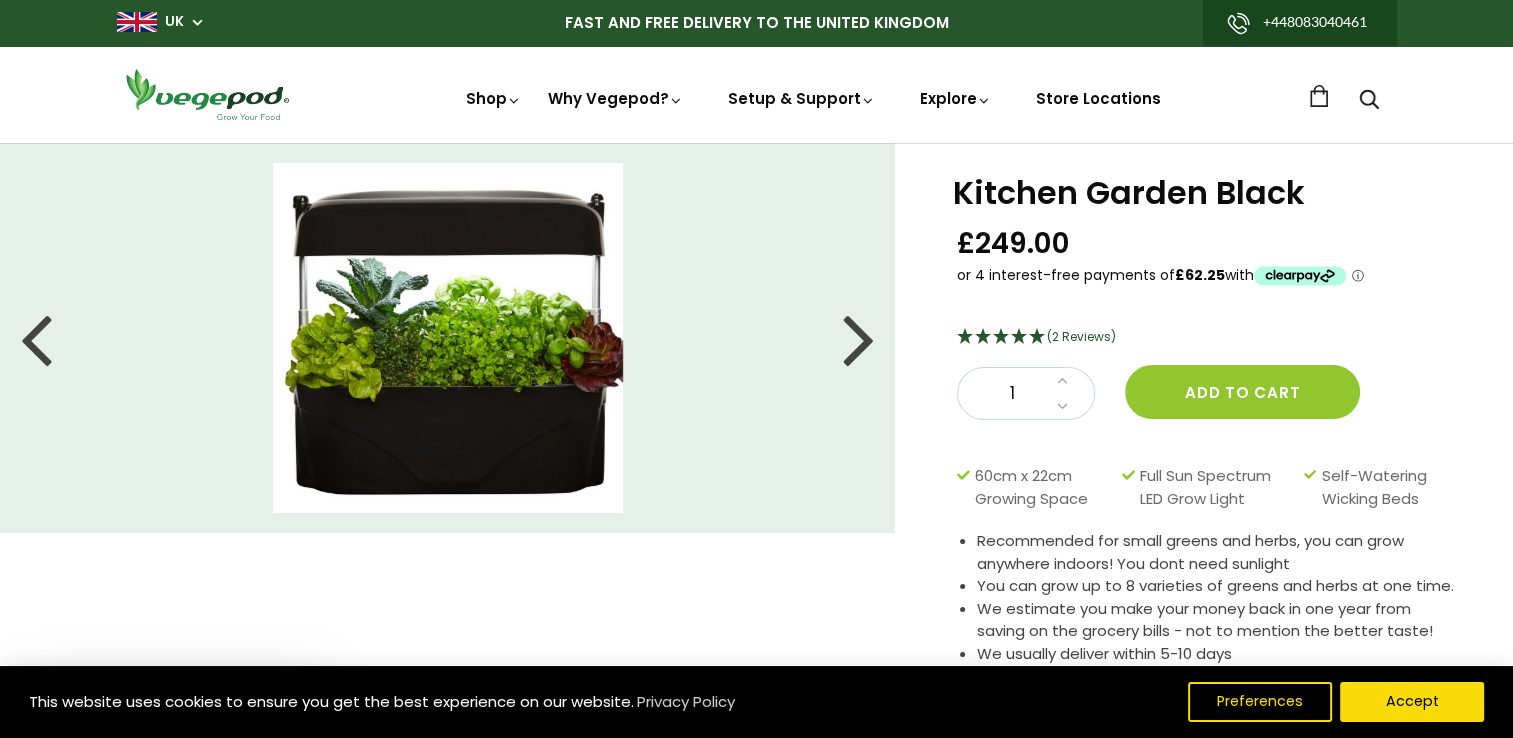 click at bounding box center [859, 338] 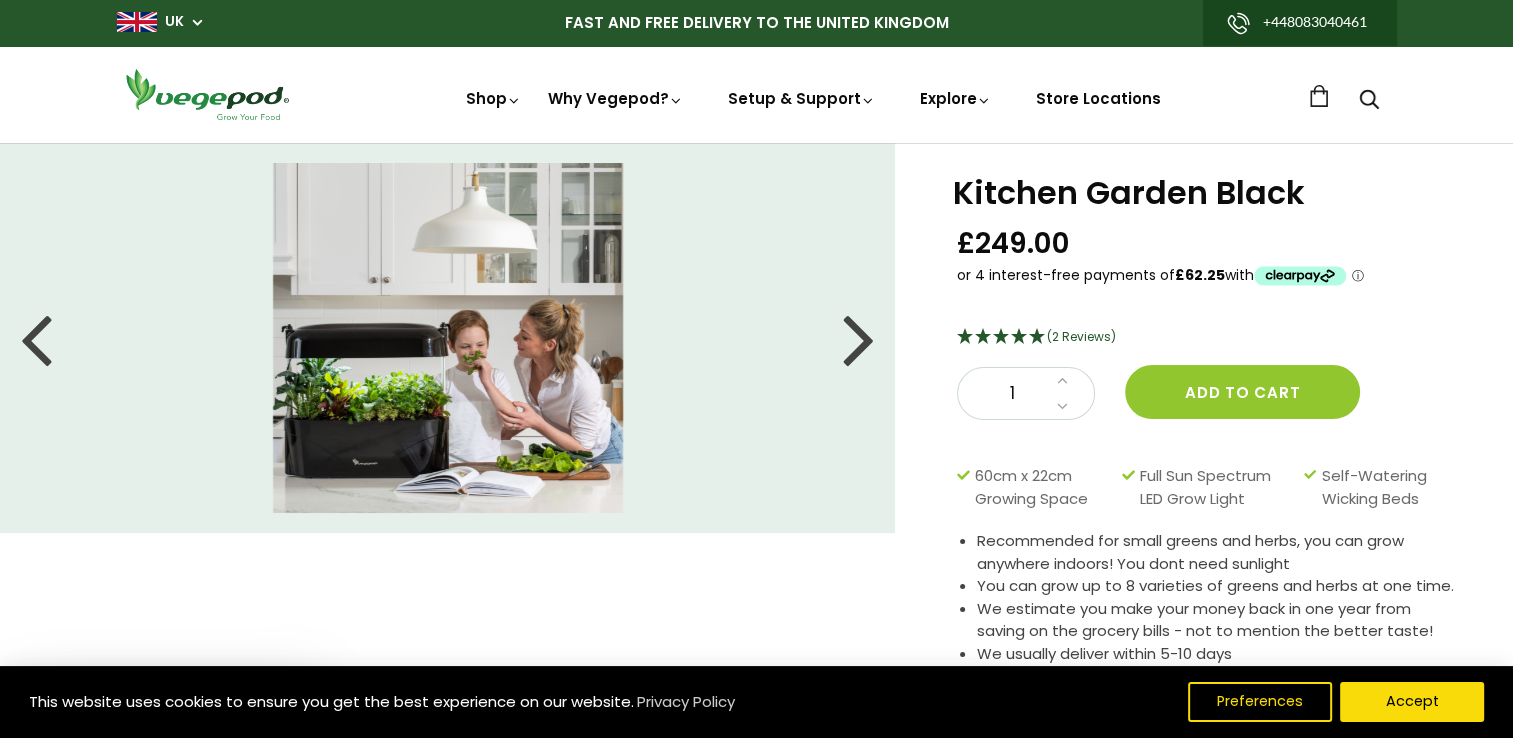 click at bounding box center [859, 338] 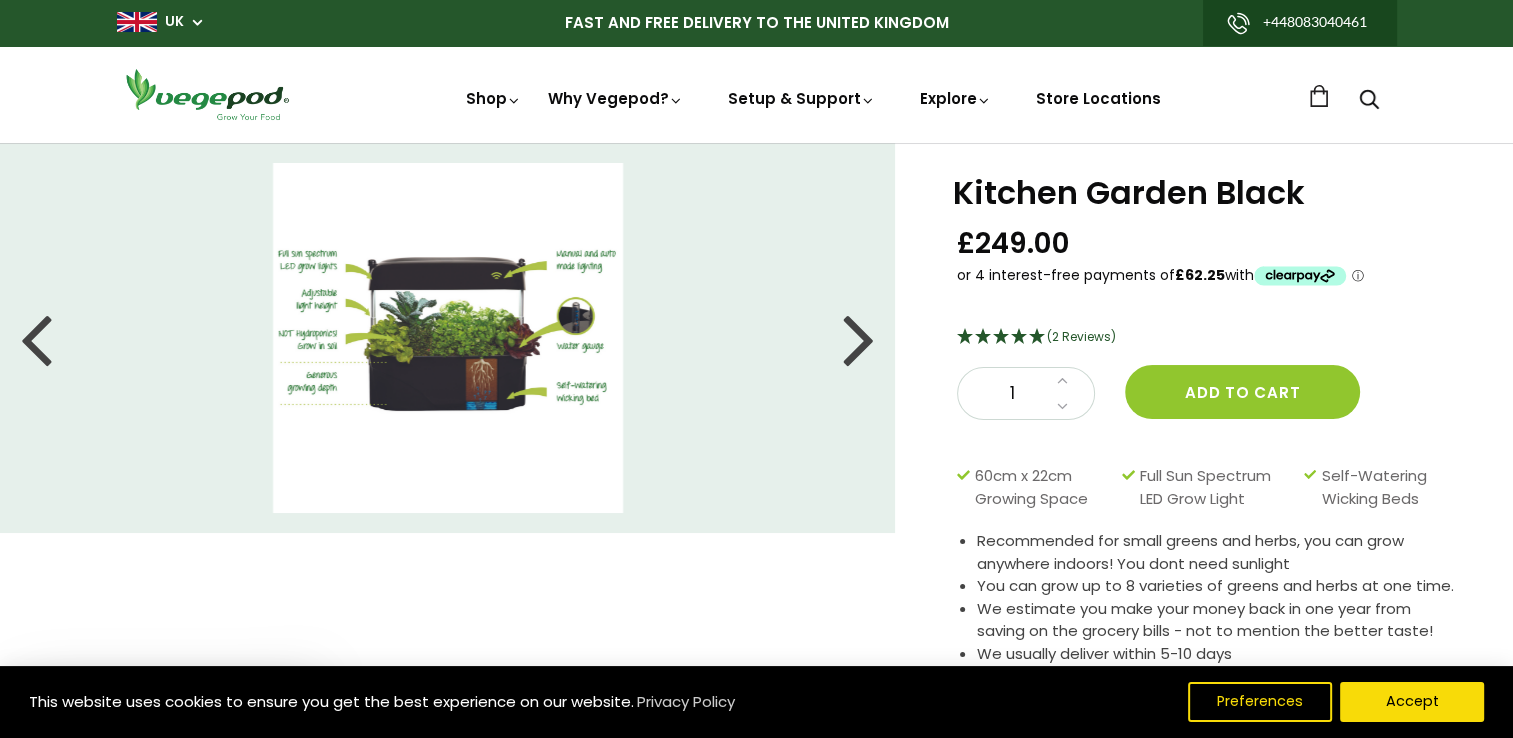 click at bounding box center [859, 338] 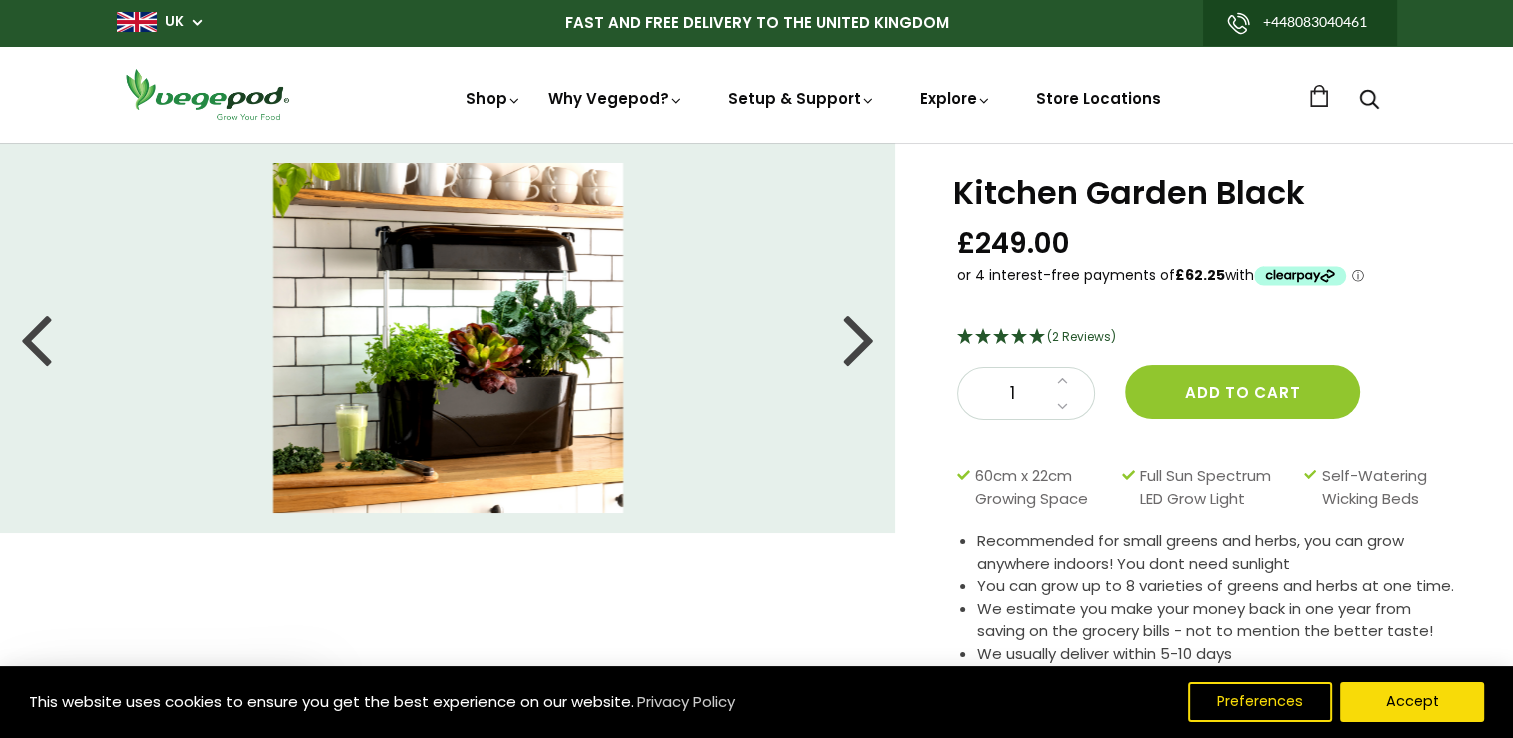 click at bounding box center [859, 338] 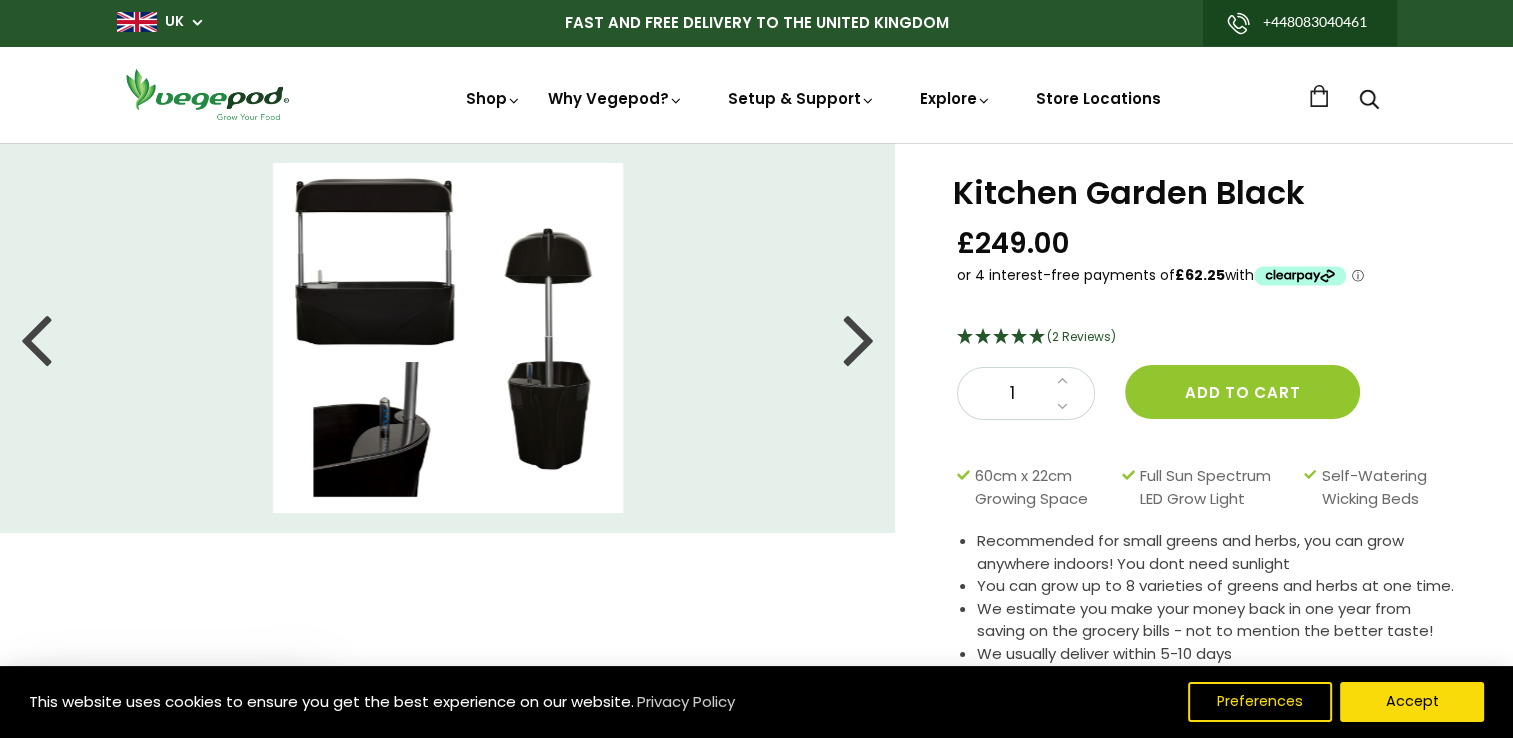 click at bounding box center (859, 338) 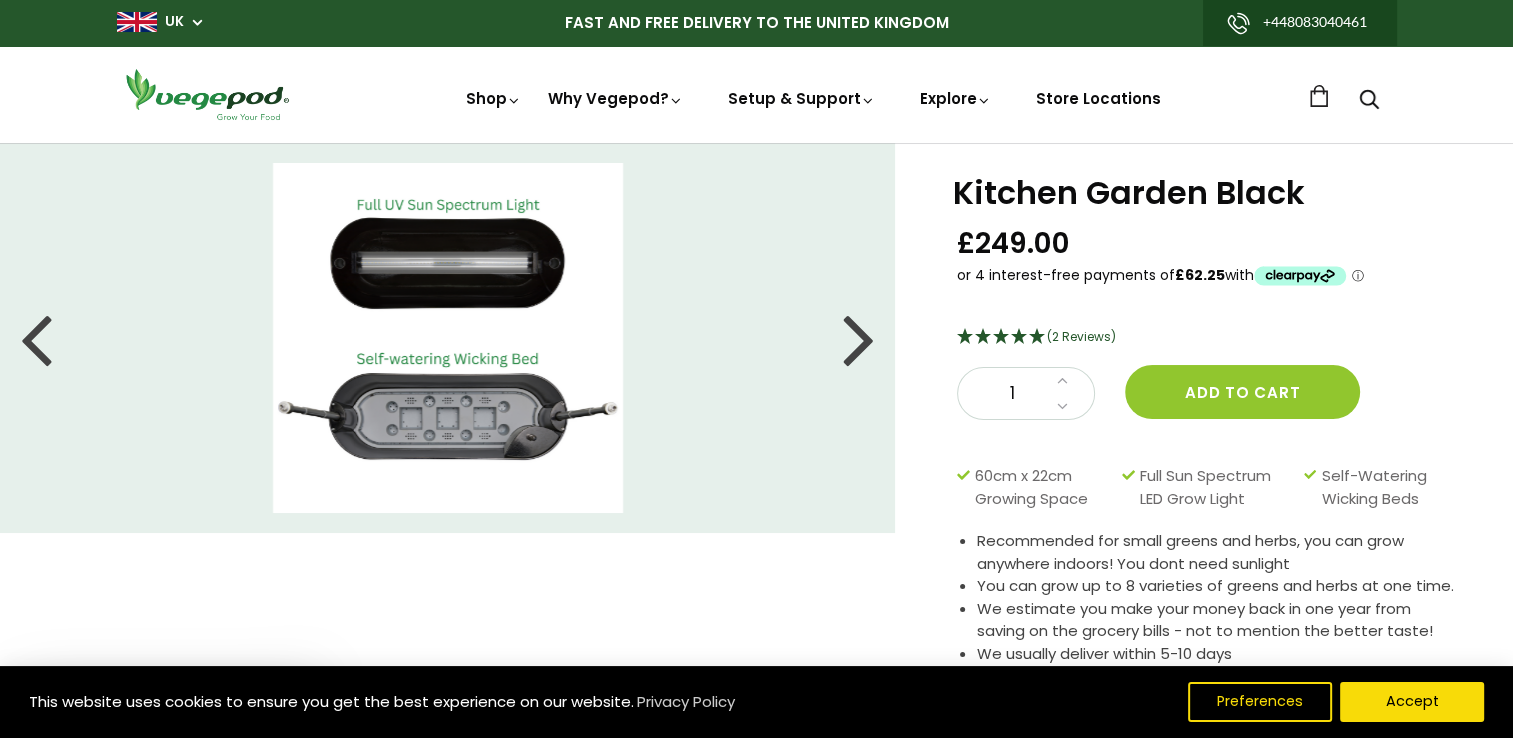 click at bounding box center [859, 338] 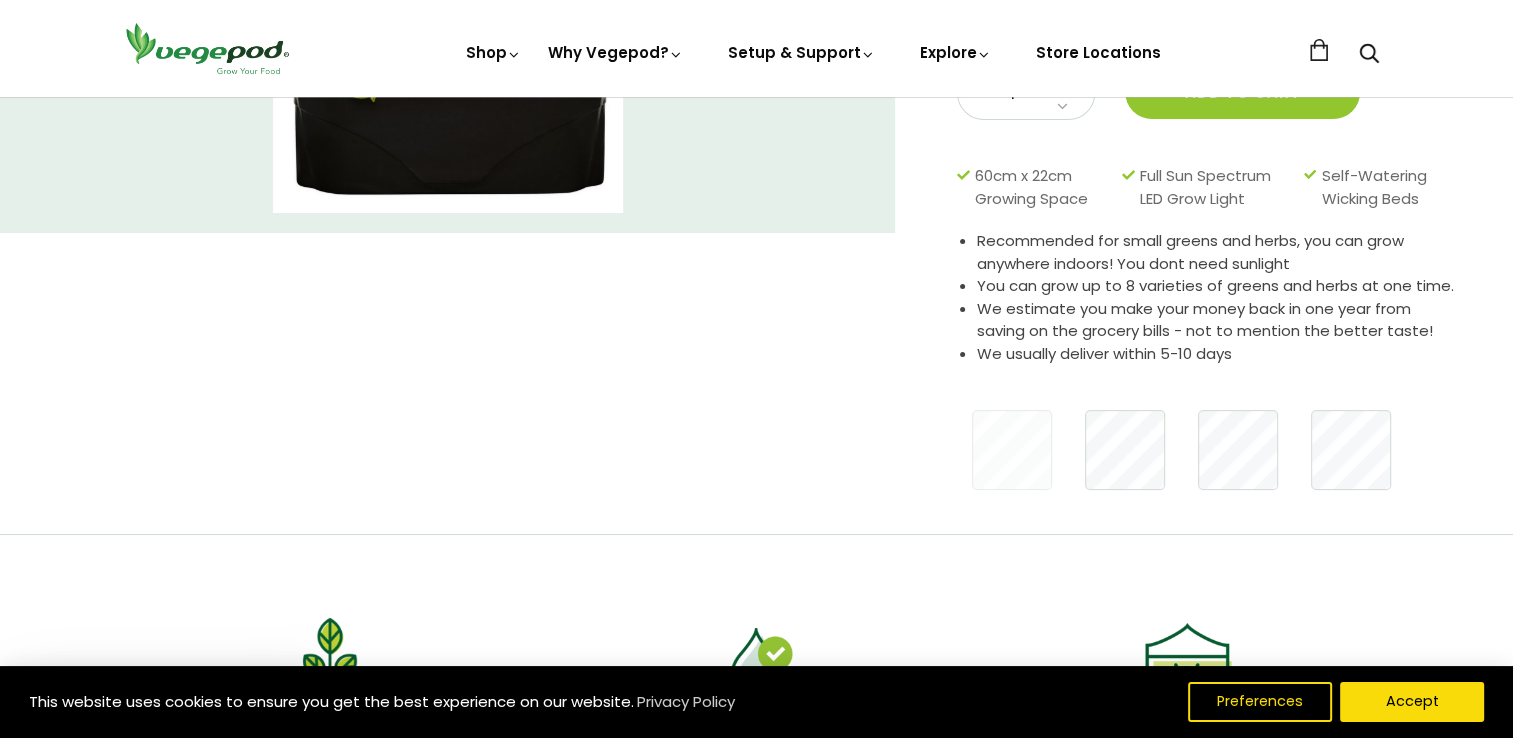 scroll, scrollTop: 0, scrollLeft: 0, axis: both 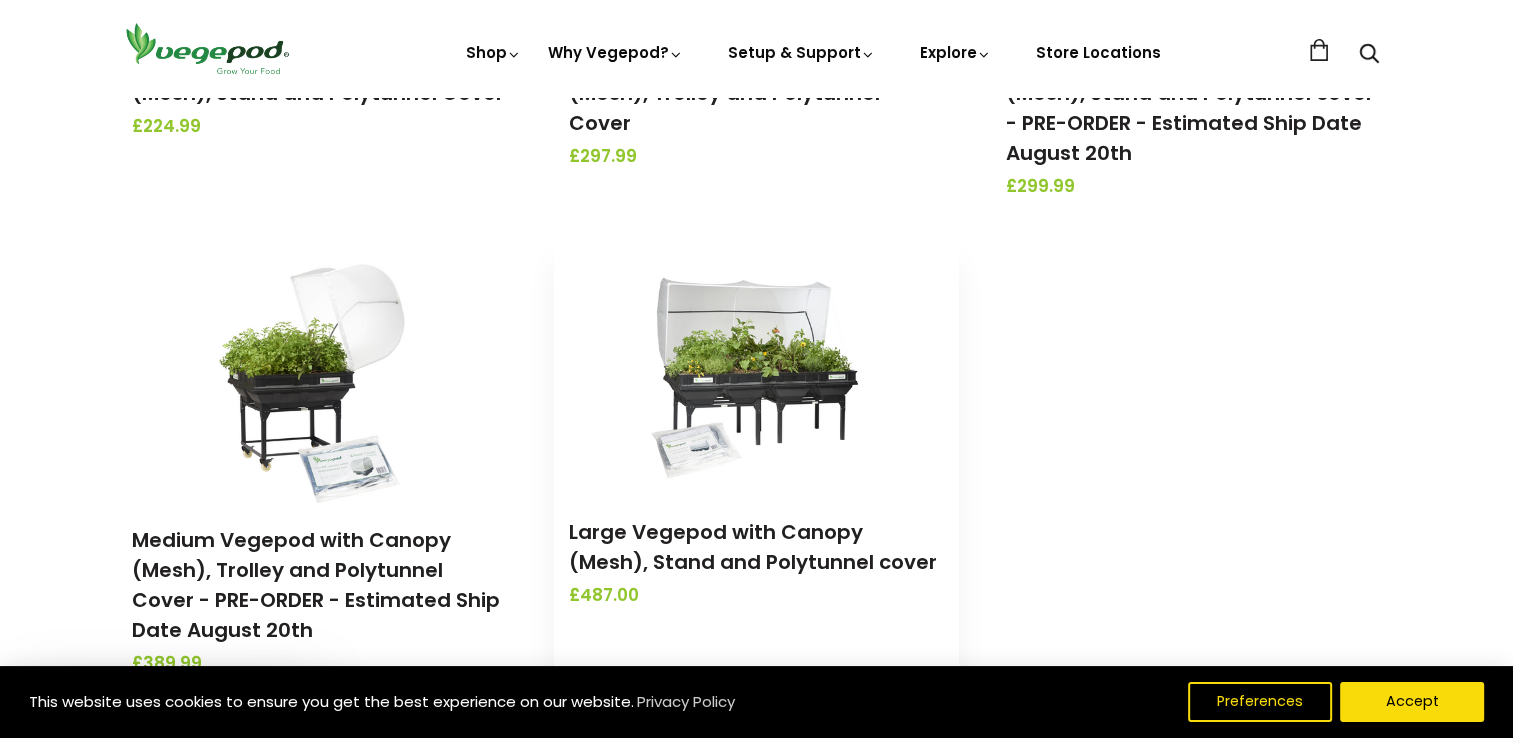 click at bounding box center (756, 370) 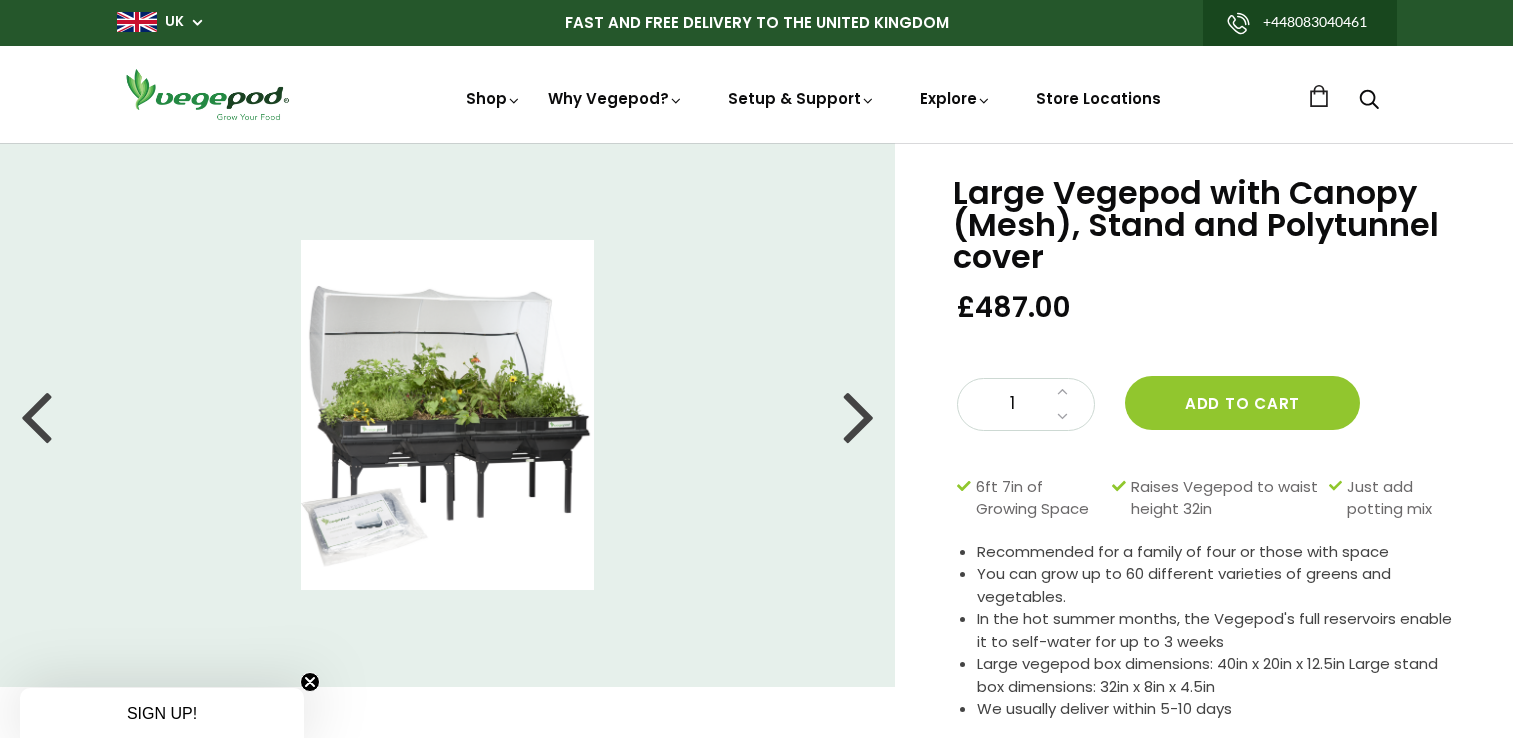 scroll, scrollTop: 0, scrollLeft: 0, axis: both 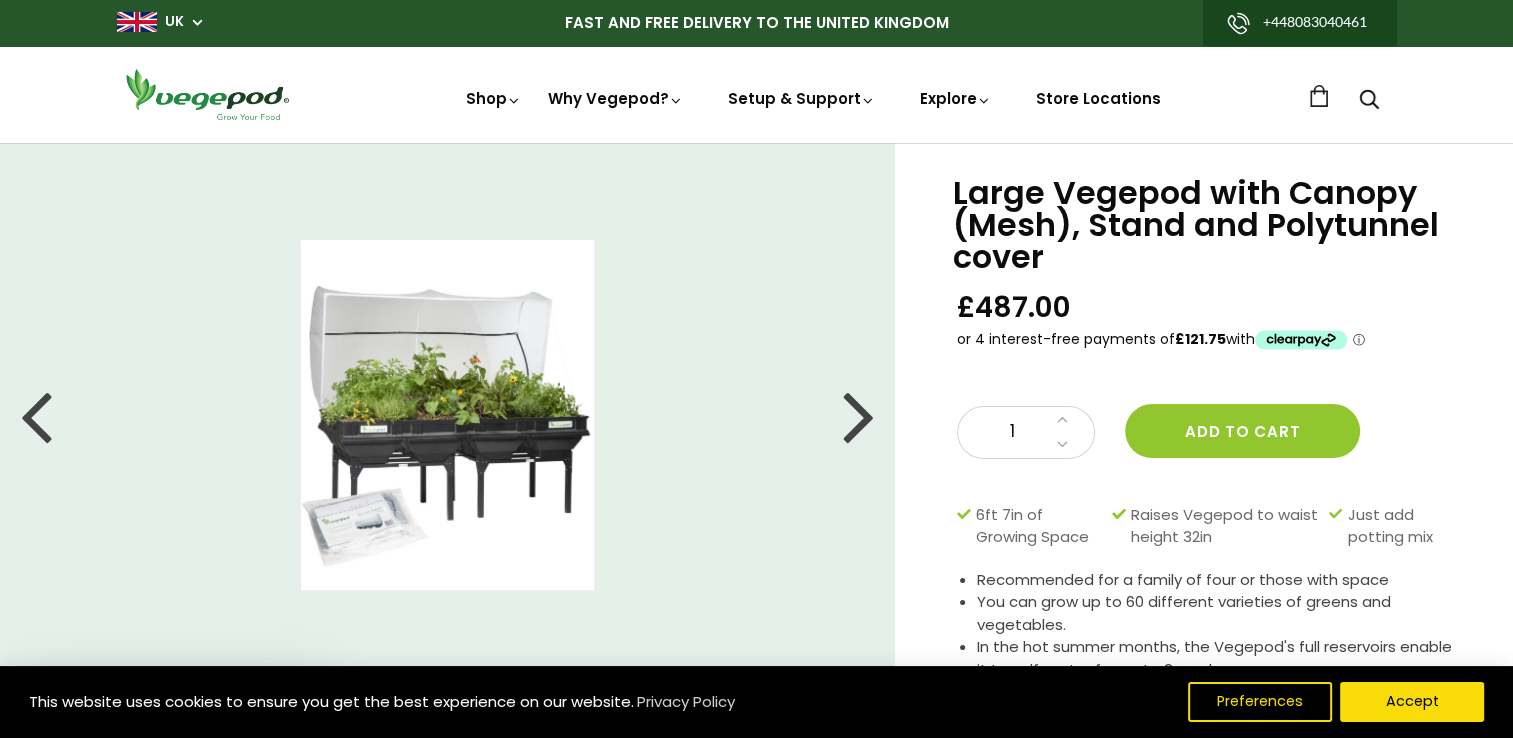 click at bounding box center [448, 415] 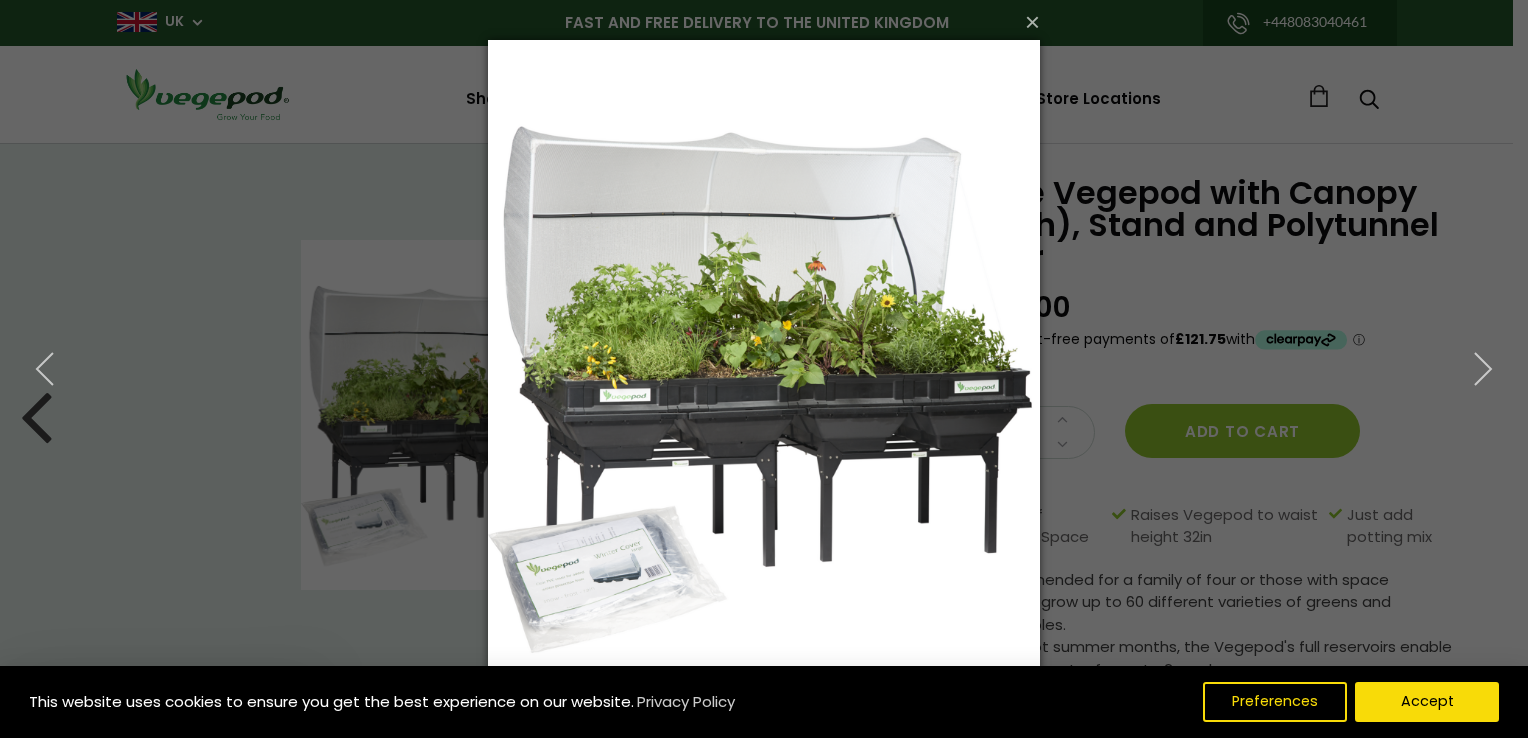 drag, startPoint x: 616, startPoint y: 578, endPoint x: 604, endPoint y: 567, distance: 16.27882 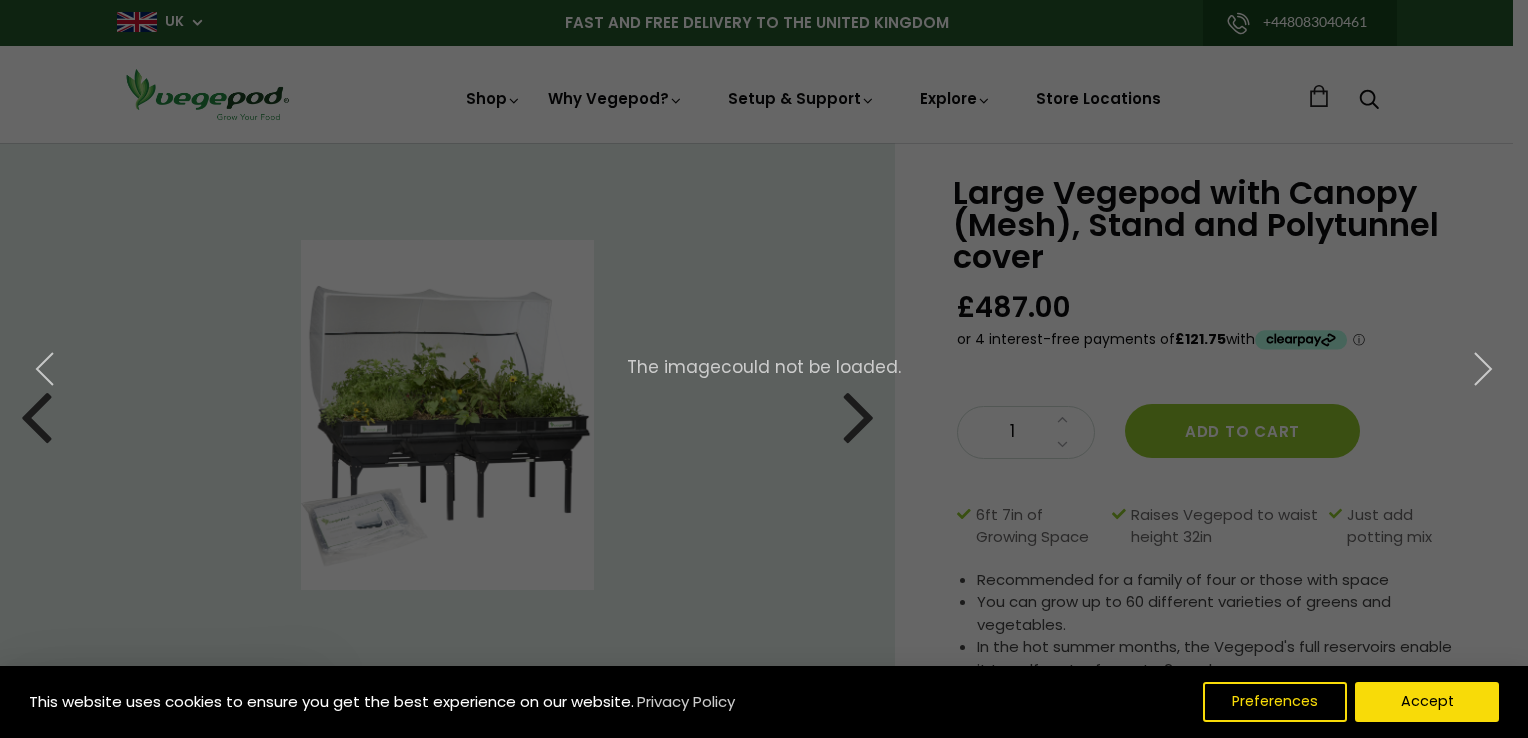 click on "× 3 of 8 The image  could not be loaded." at bounding box center (764, 369) 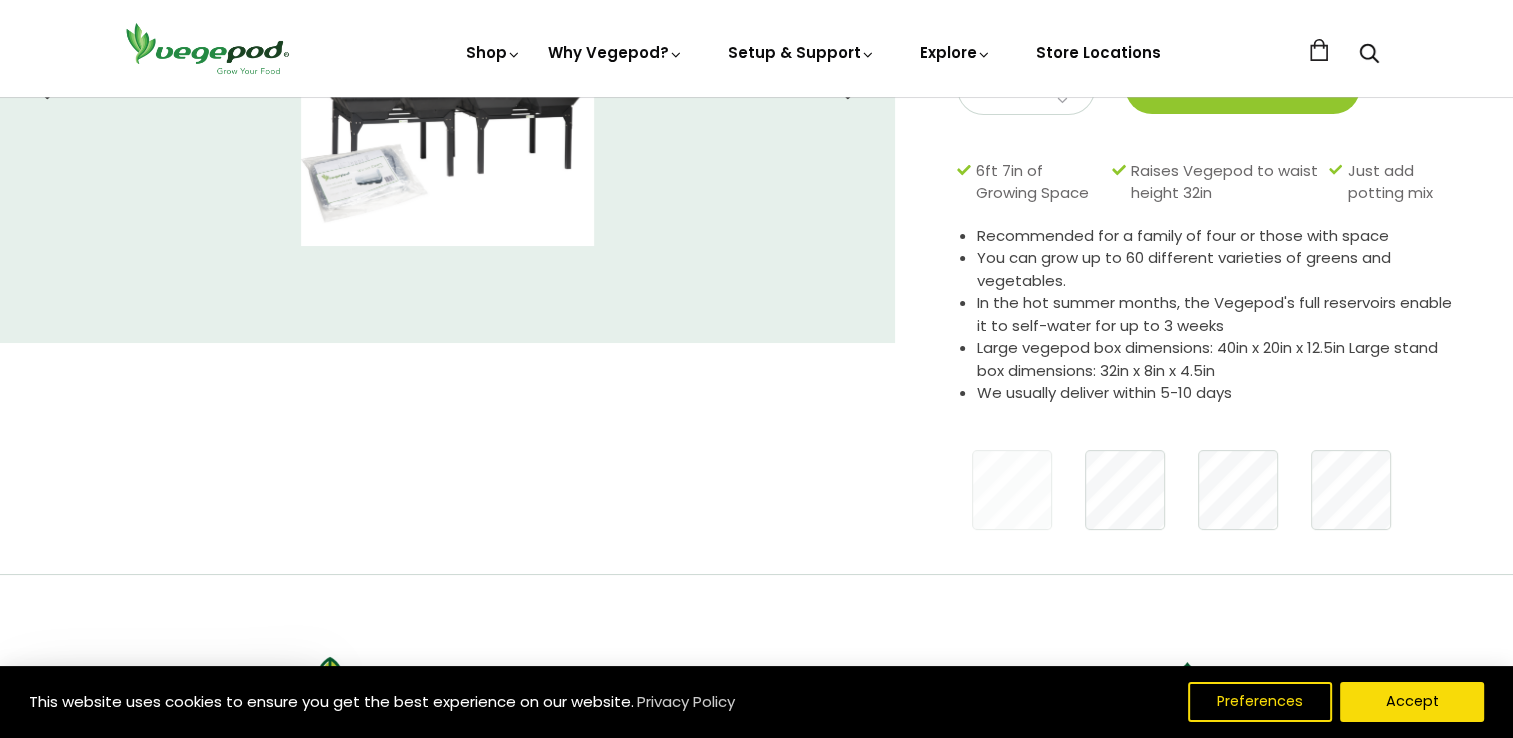 scroll, scrollTop: 300, scrollLeft: 0, axis: vertical 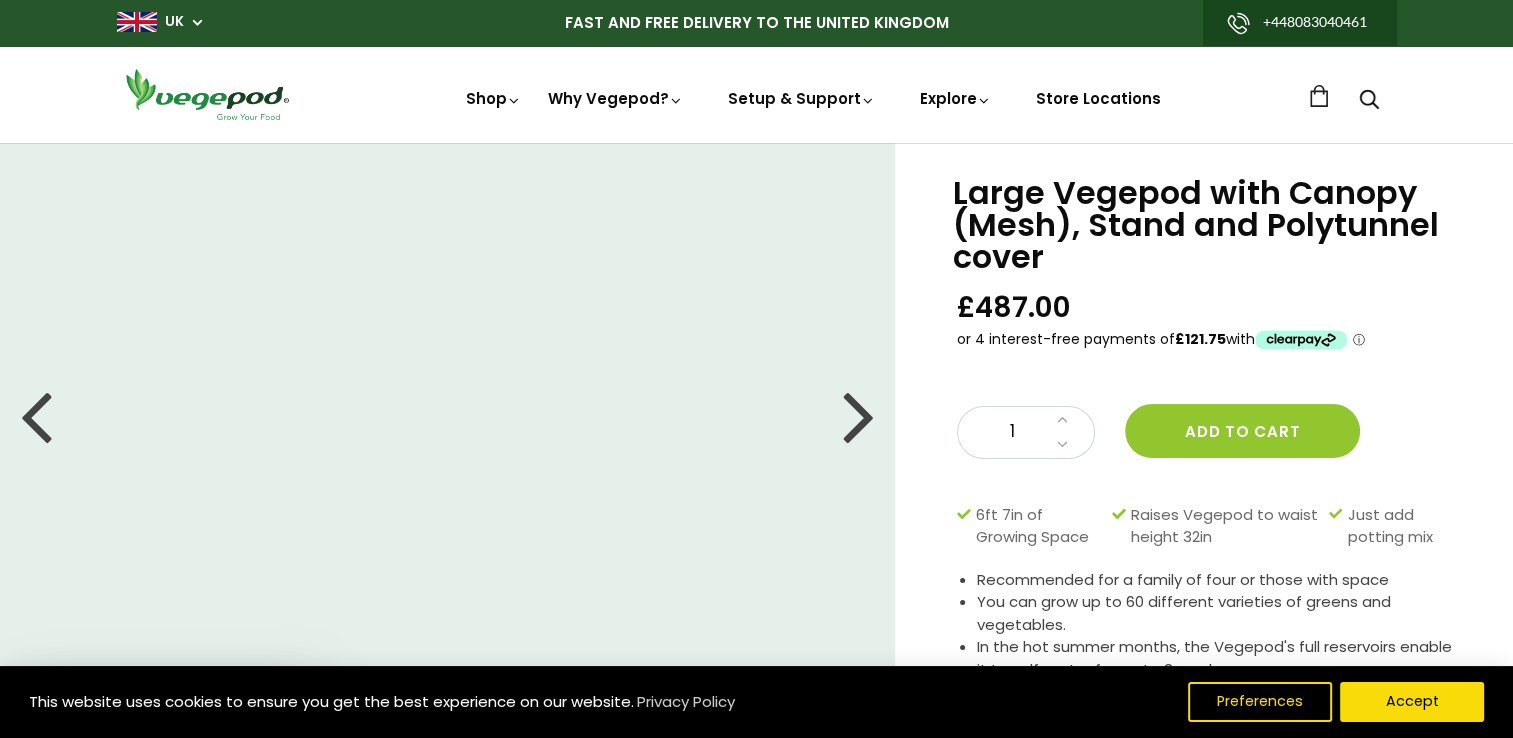 click at bounding box center [859, 415] 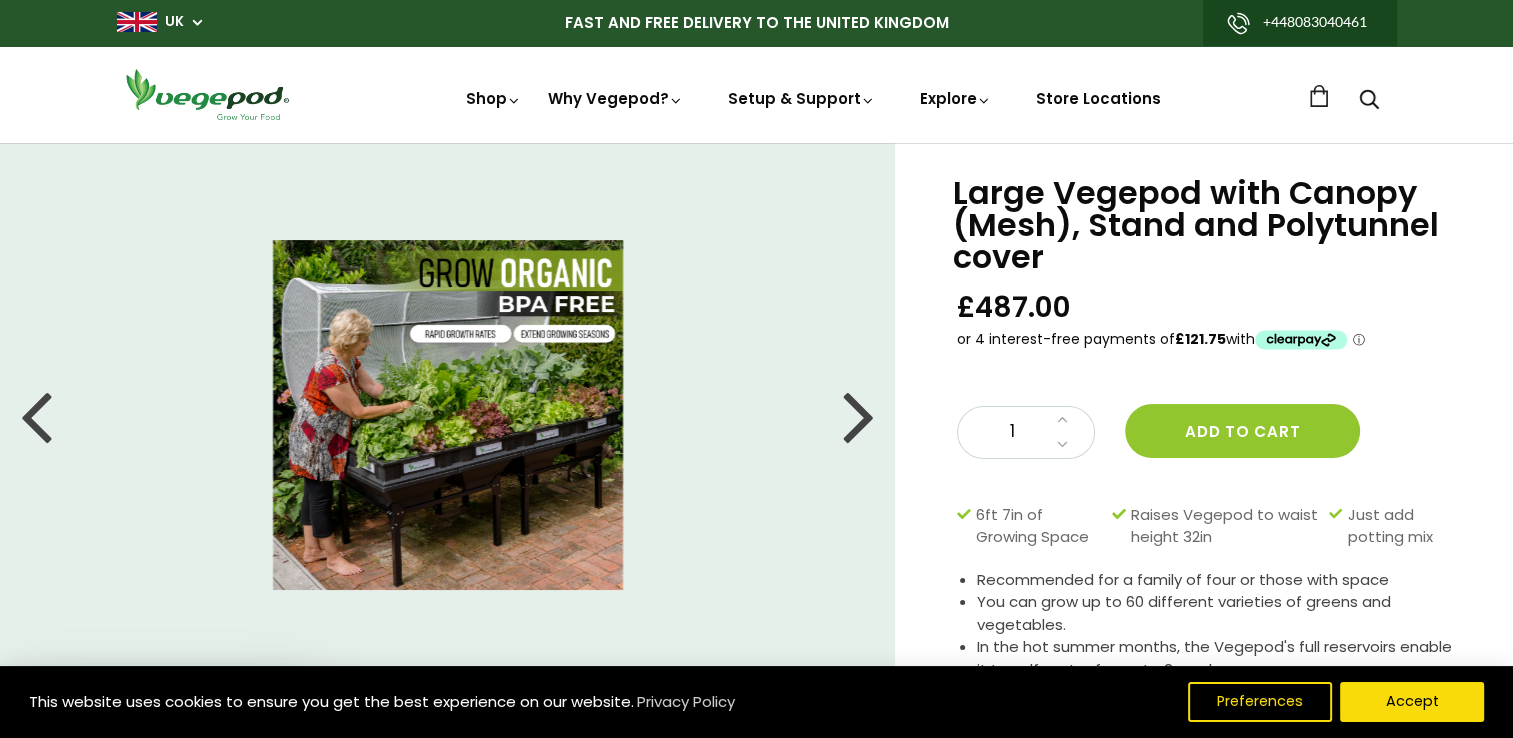 click at bounding box center [859, 415] 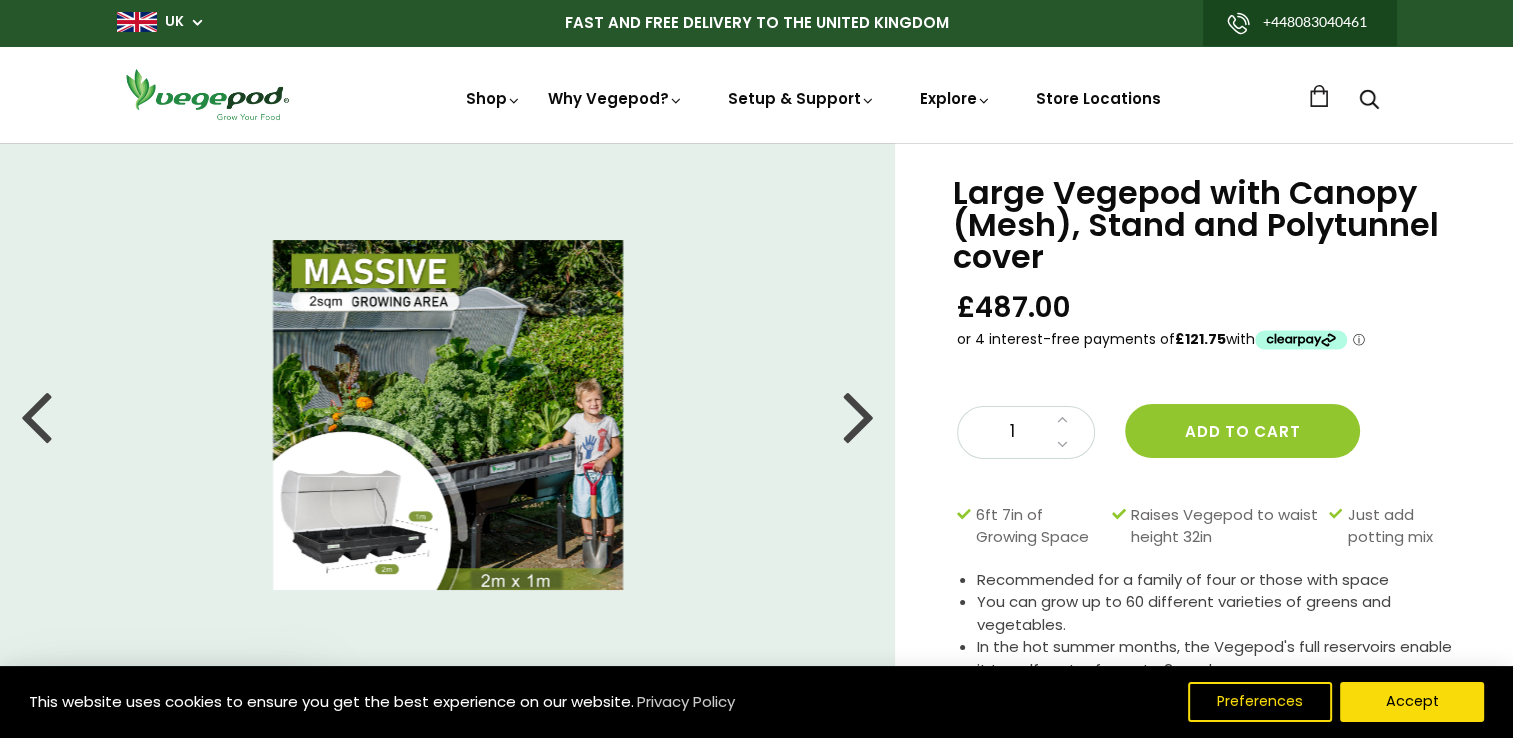 click at bounding box center (448, 415) 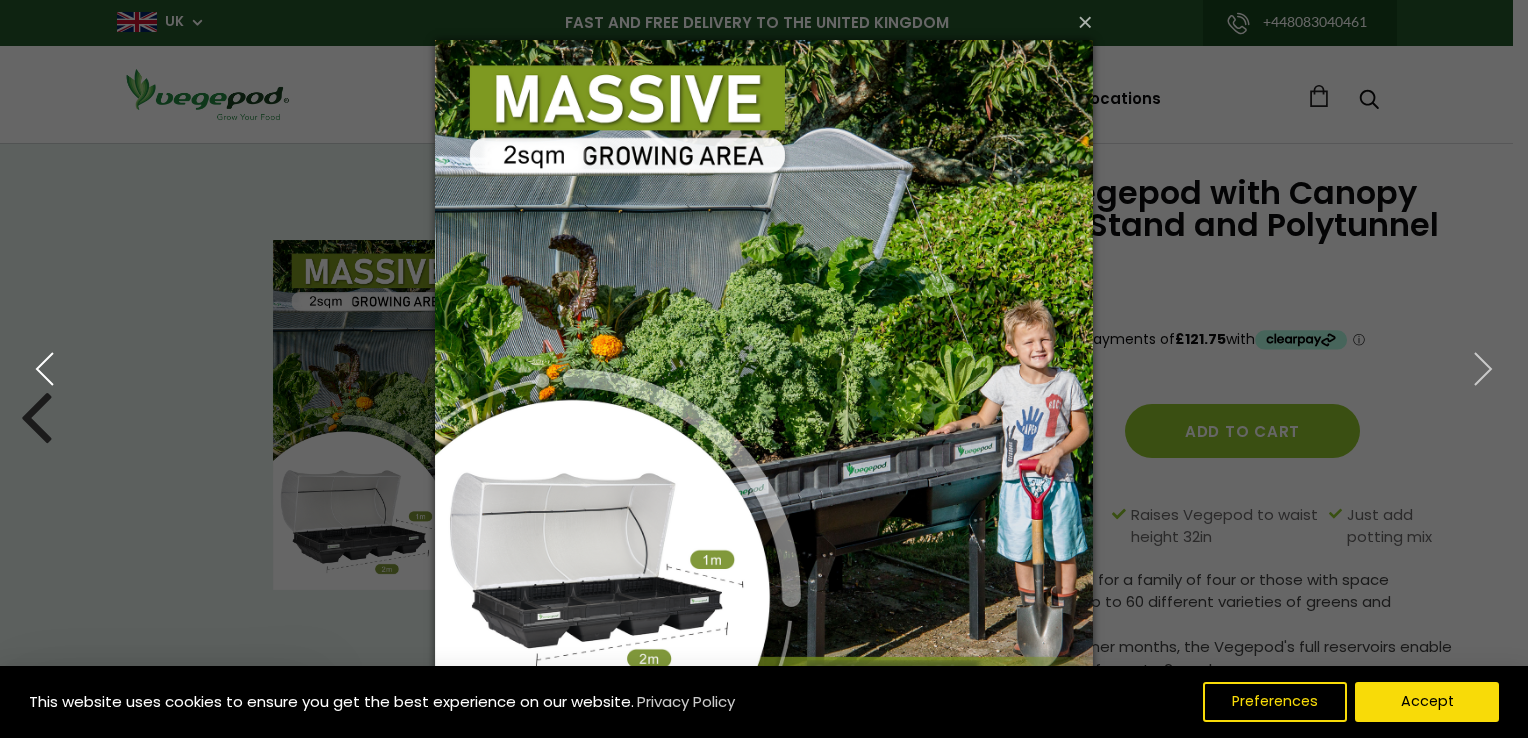 click 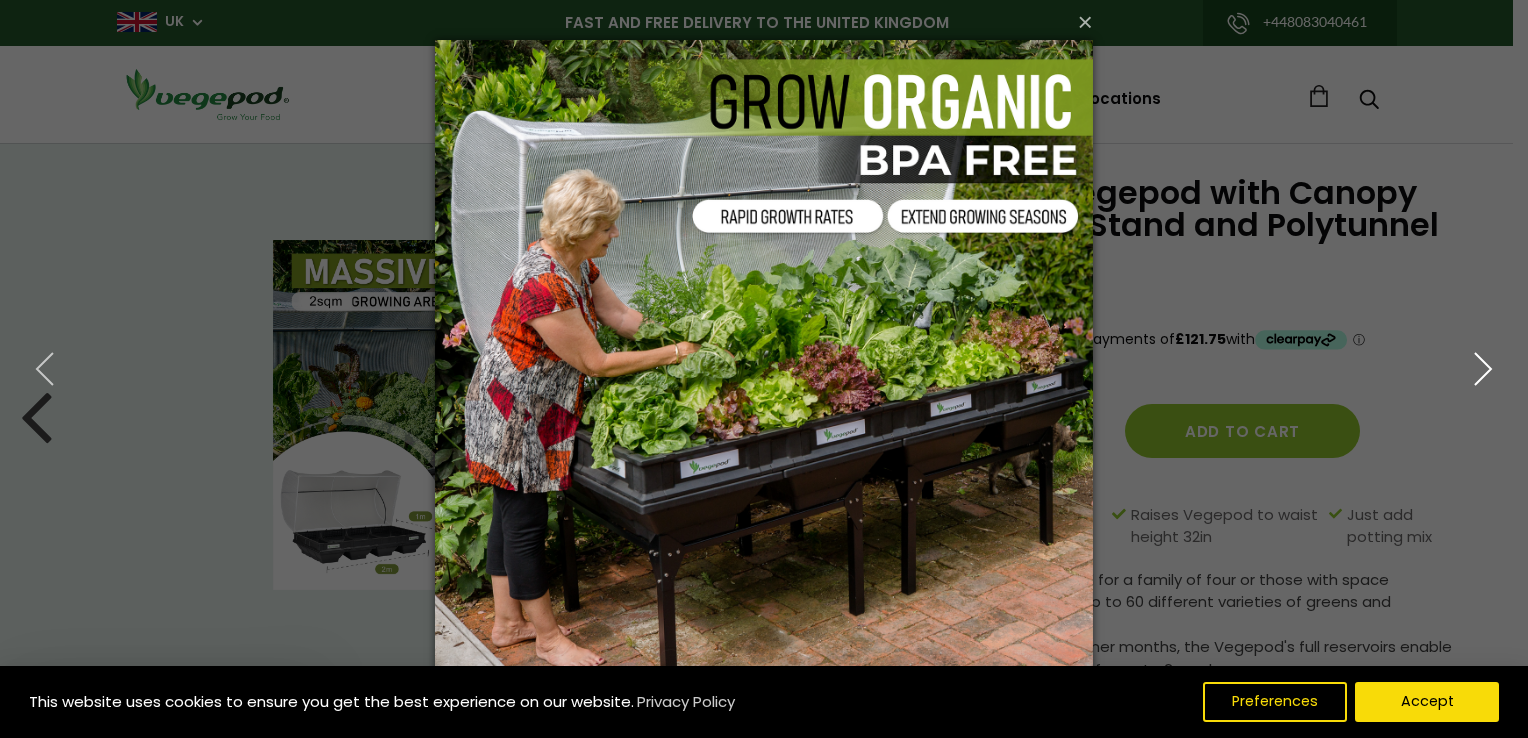 click 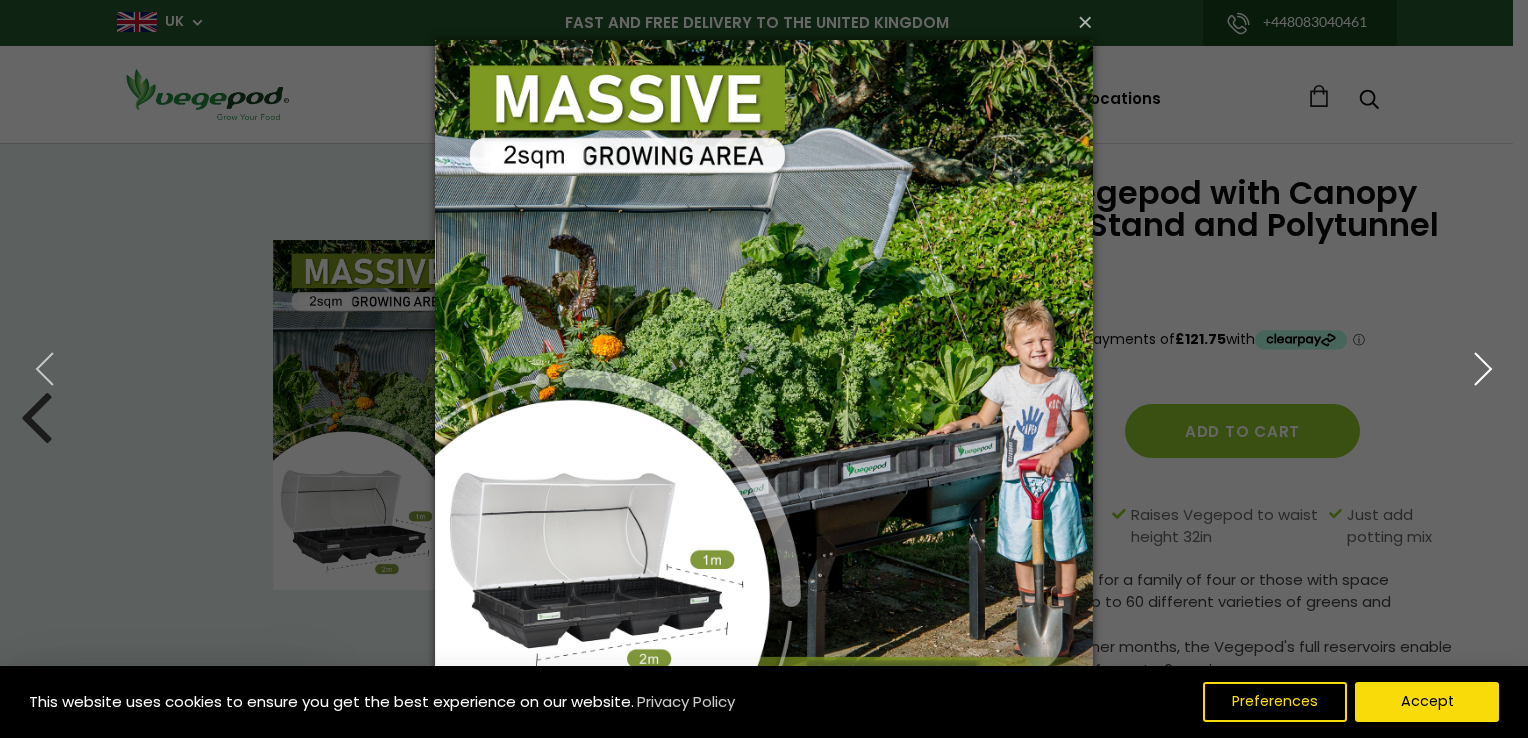 click 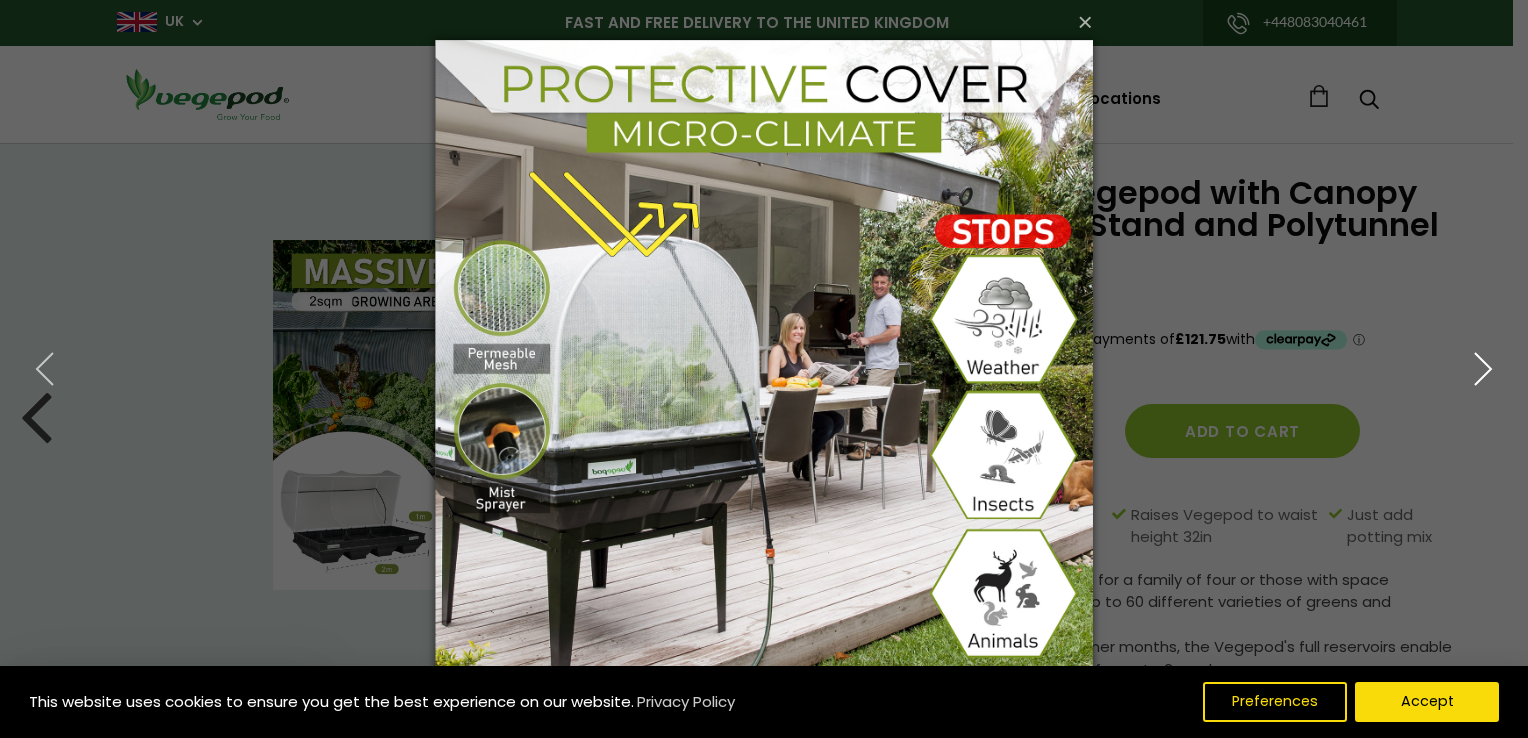 click 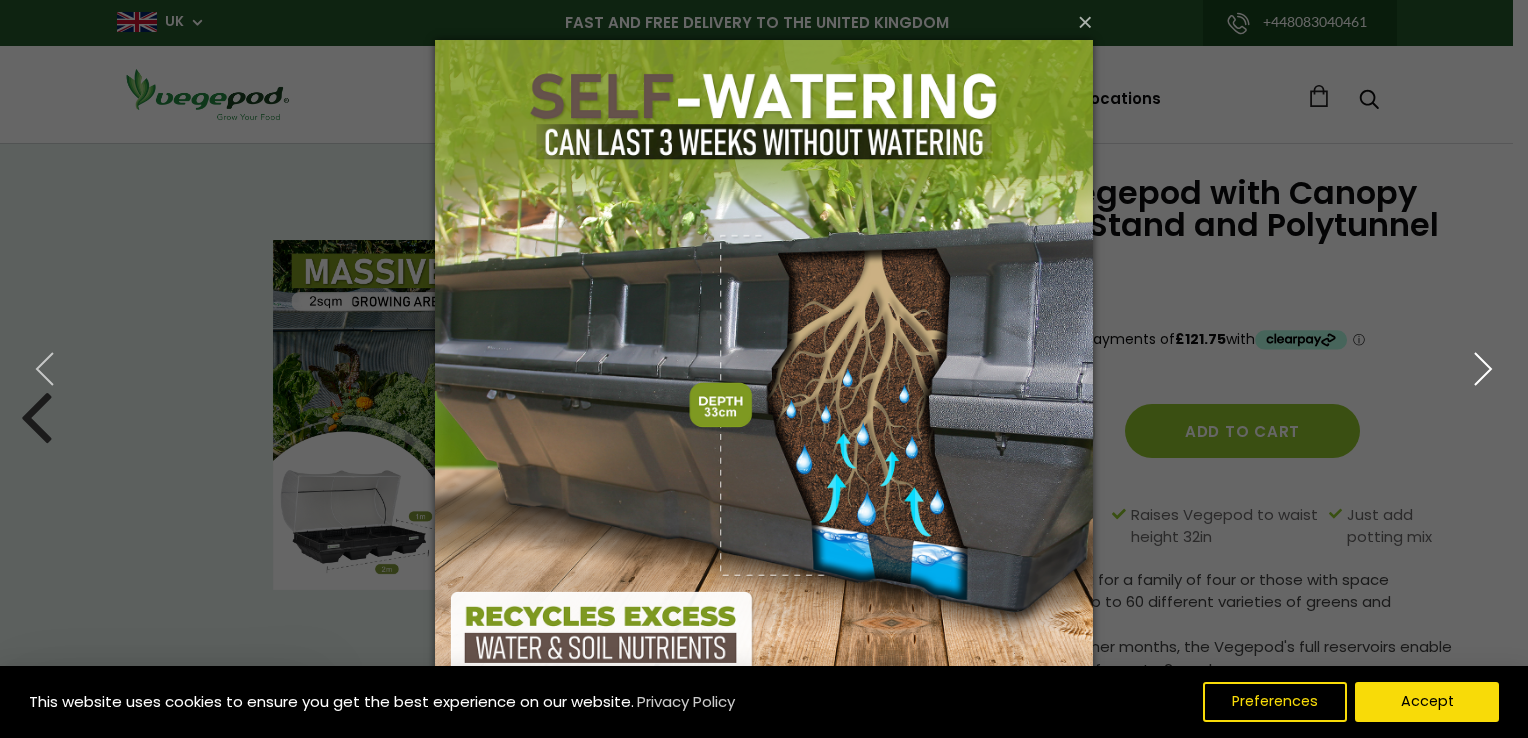 click 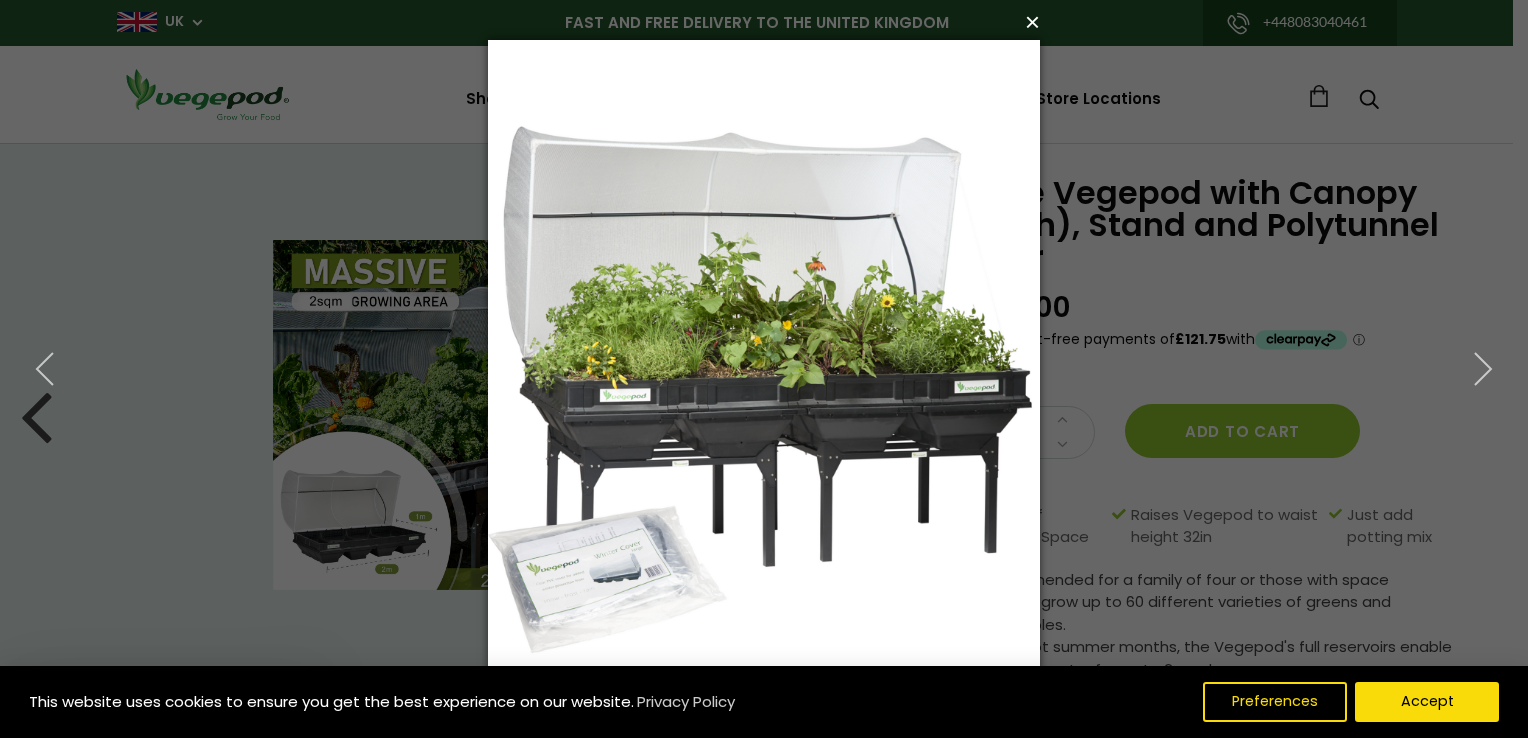 click on "×" at bounding box center [770, 22] 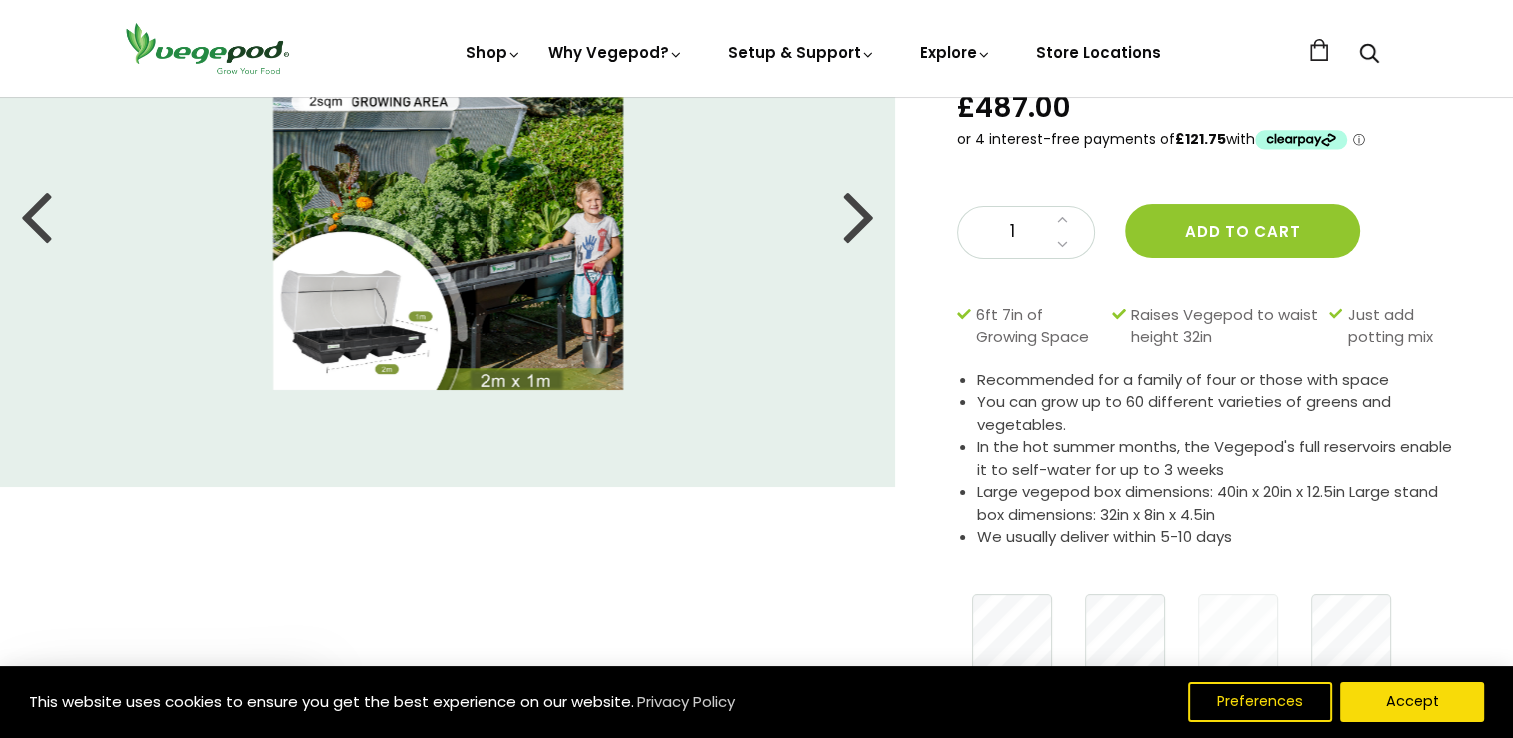 scroll, scrollTop: 0, scrollLeft: 0, axis: both 